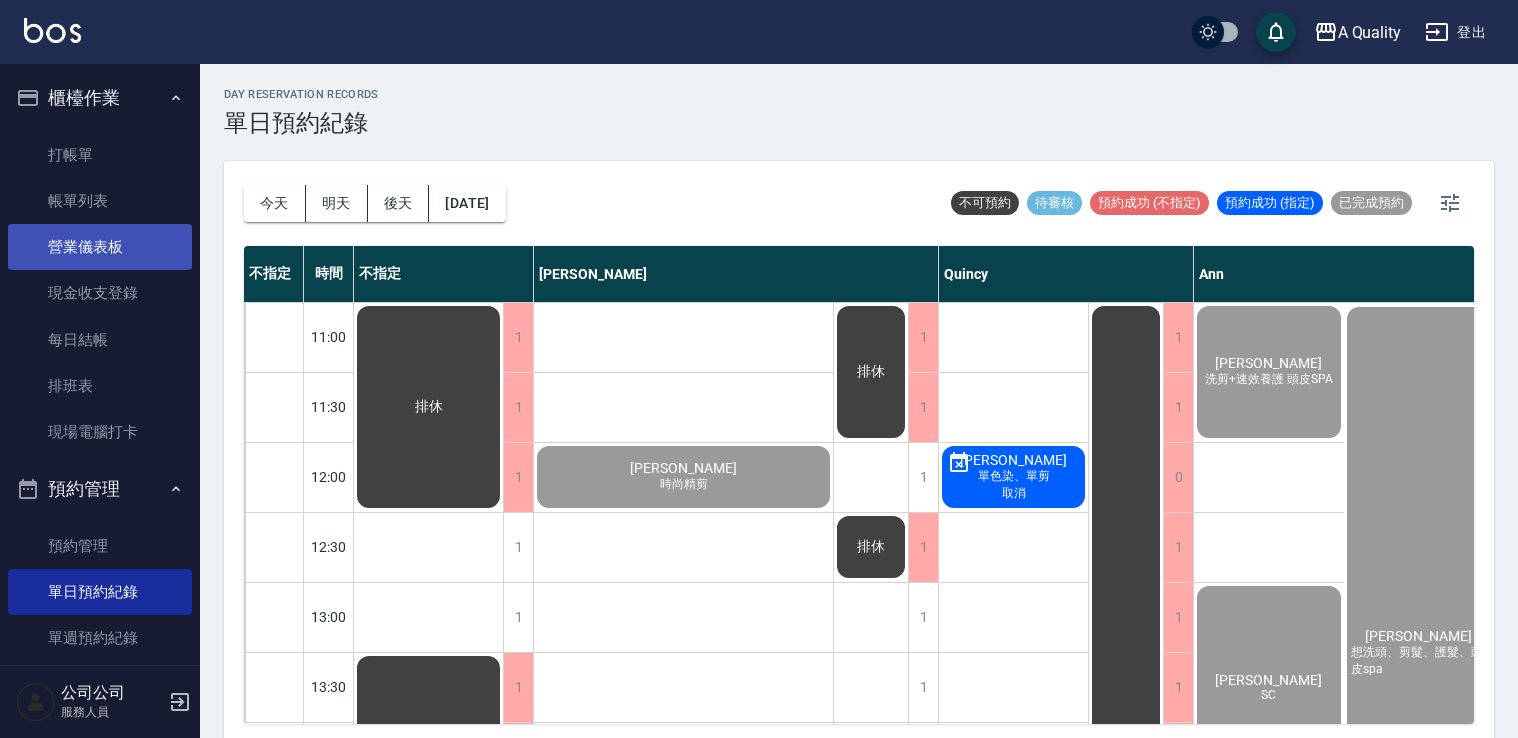 scroll, scrollTop: 0, scrollLeft: 0, axis: both 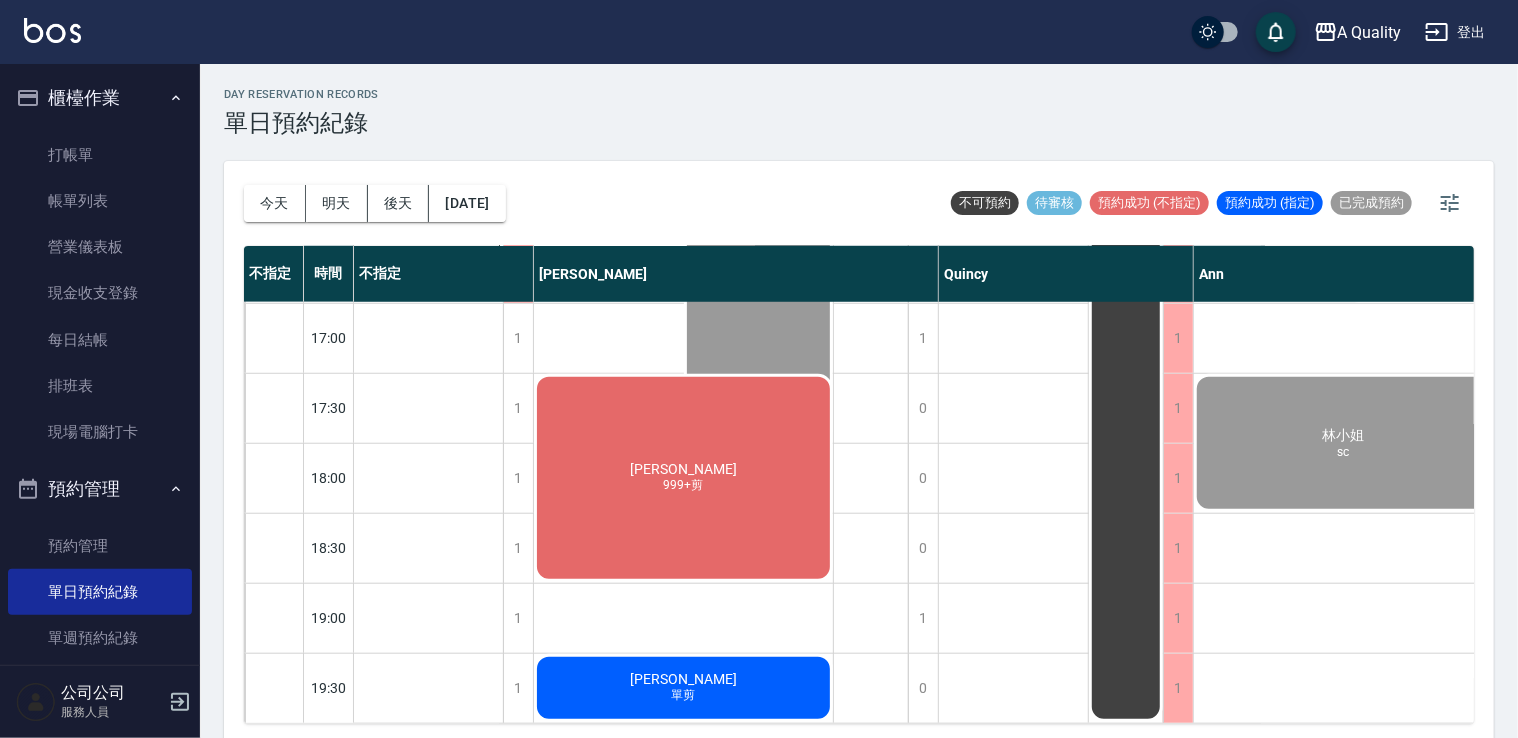 click on "[PERSON_NAME] 999+剪" at bounding box center [428, -432] 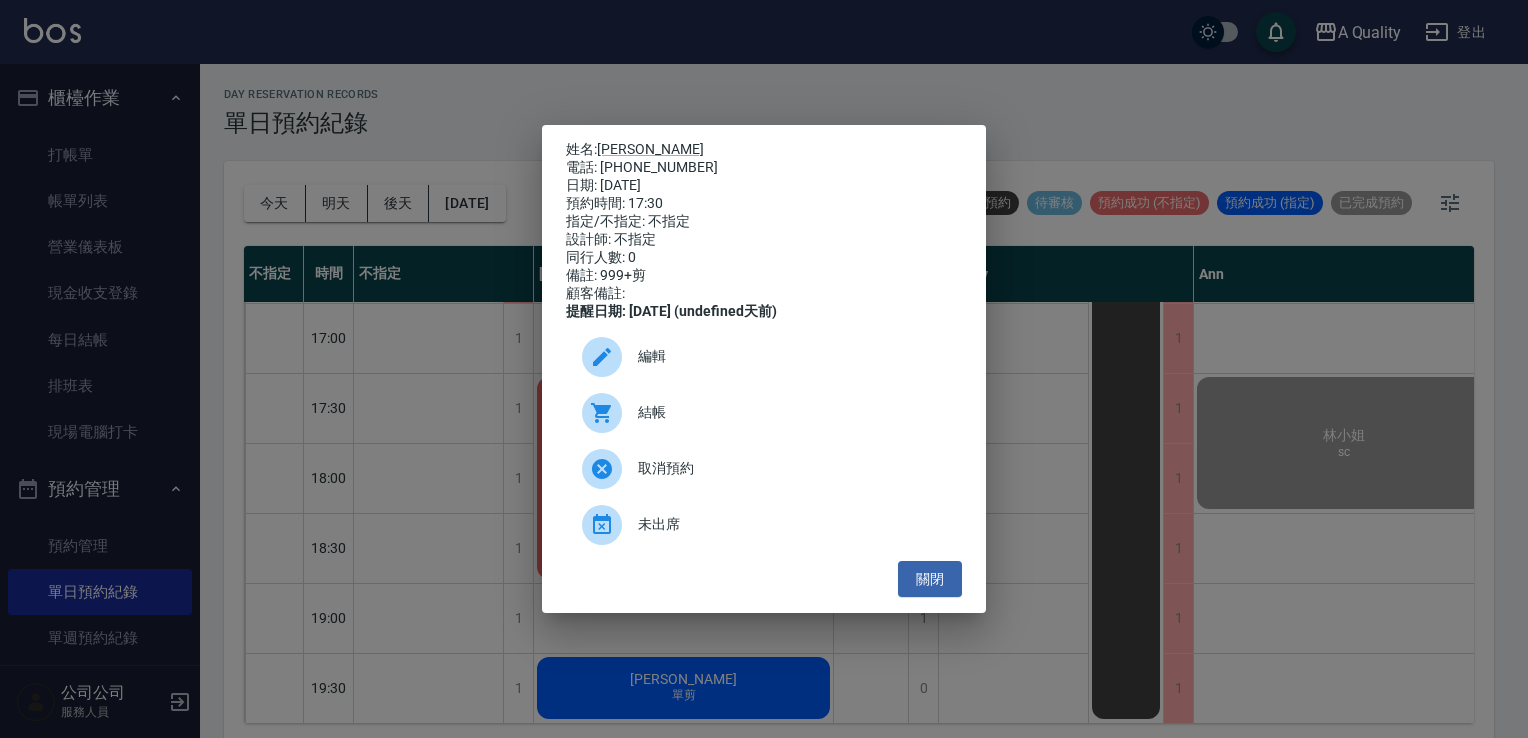 click on "結帳" at bounding box center [792, 412] 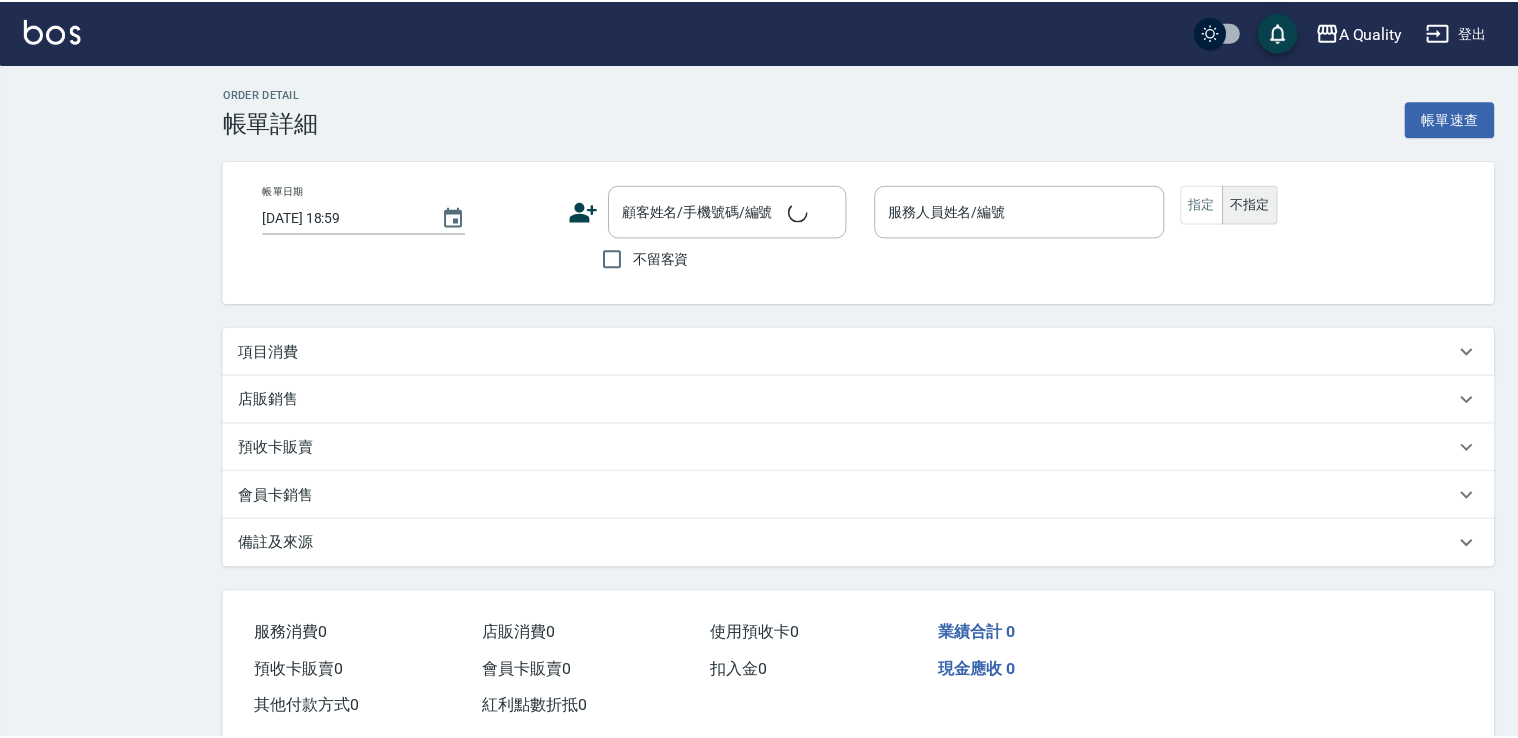 scroll, scrollTop: 0, scrollLeft: 0, axis: both 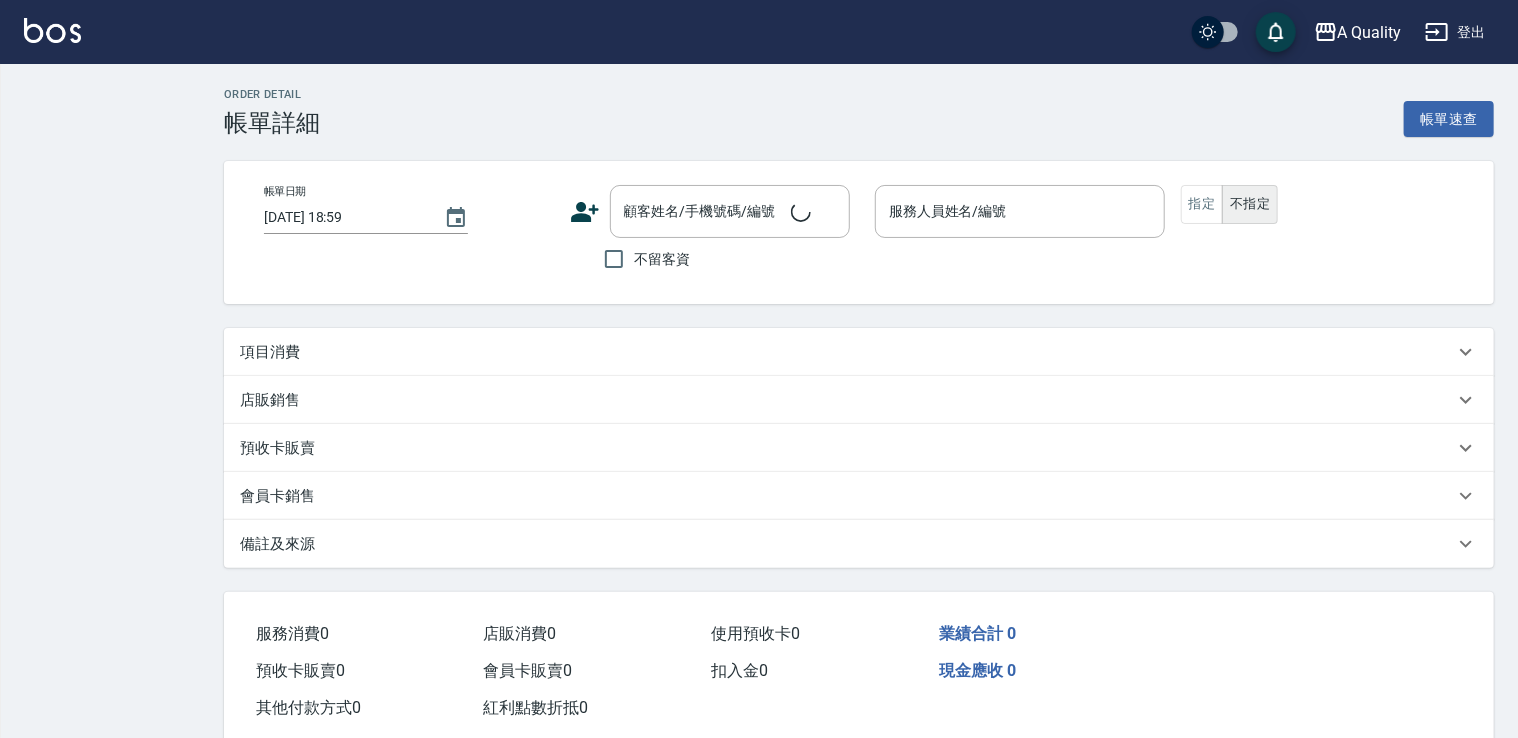 type on "[DATE] 17:30" 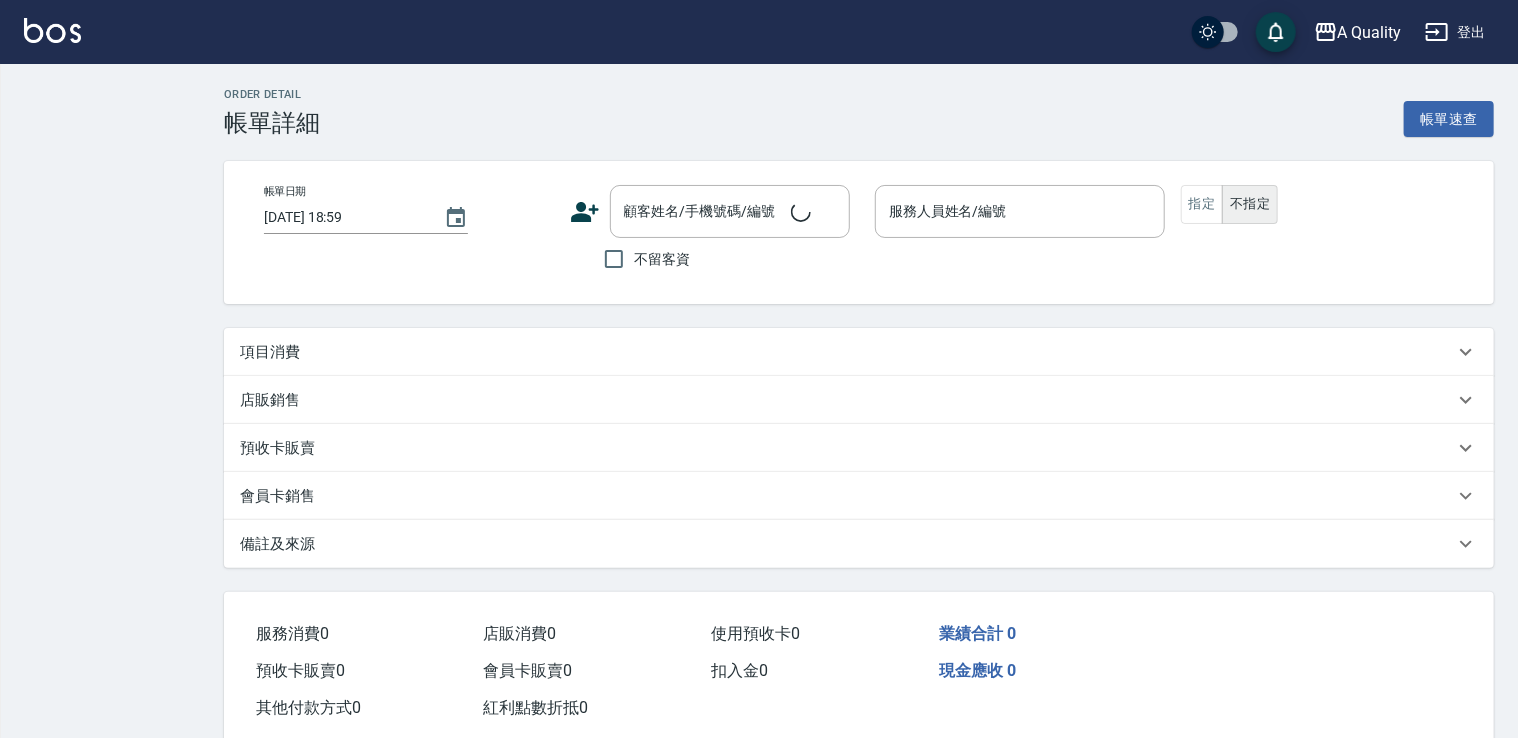 type on "[PERSON_NAME](無代號)" 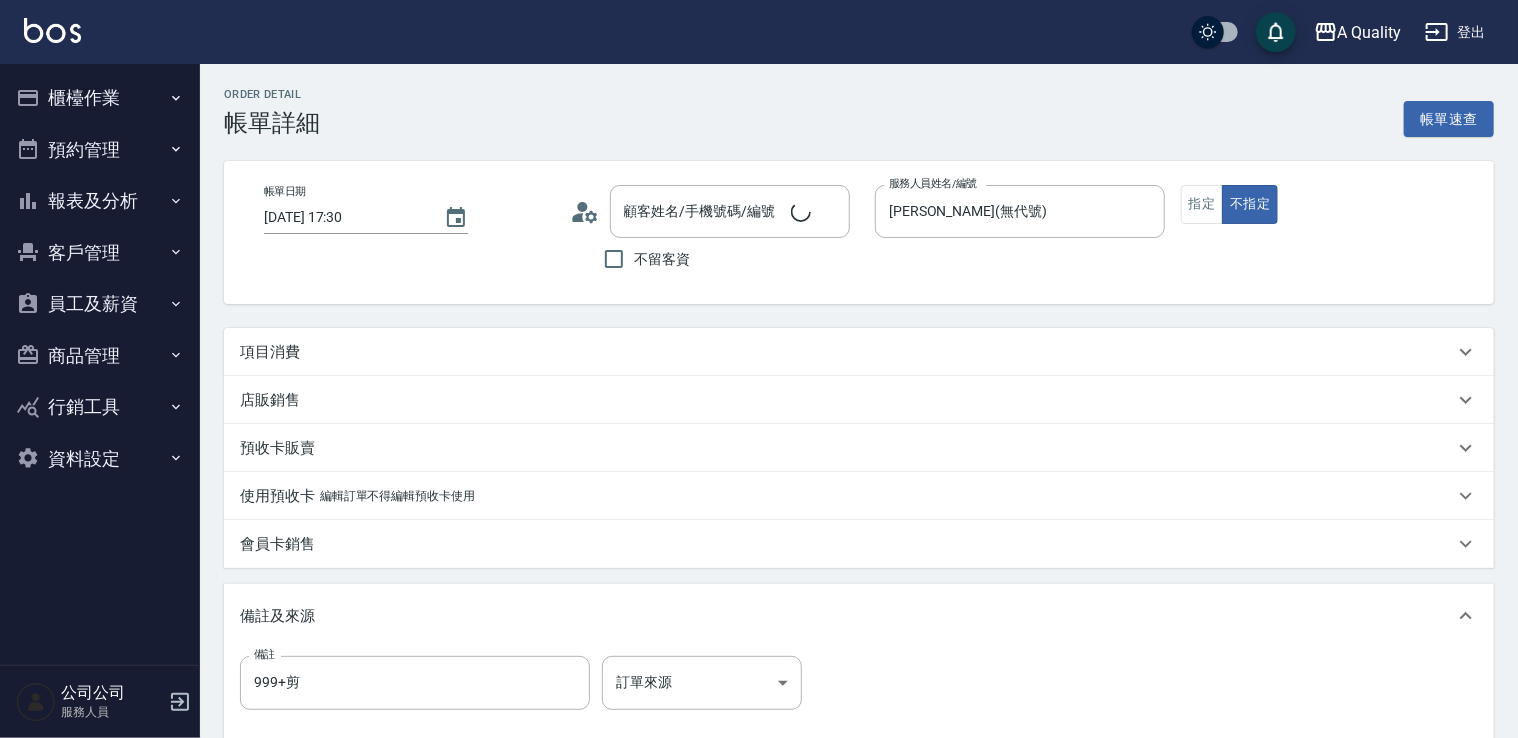 type on "[PERSON_NAME]/0905979219/null" 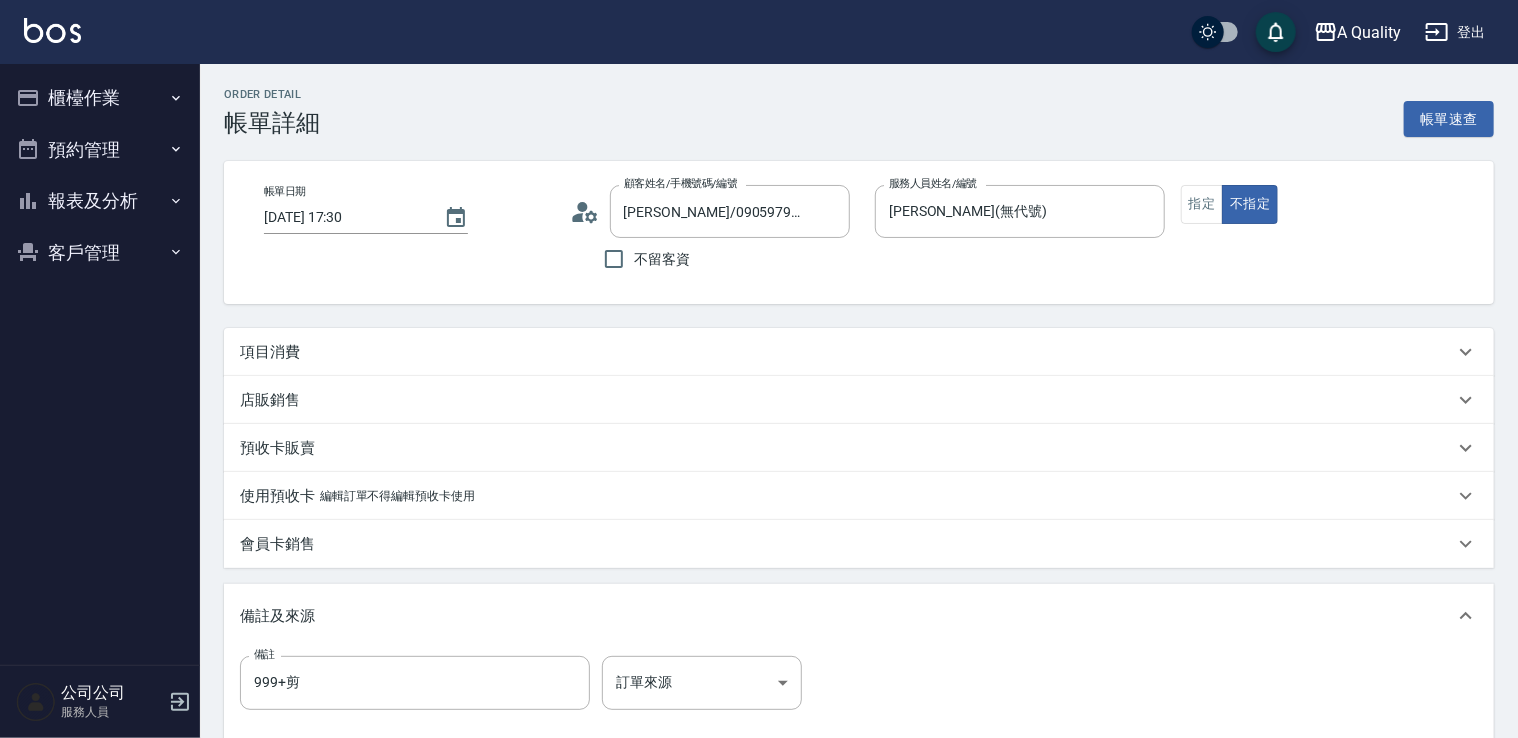 click on "項目消費" at bounding box center (859, 352) 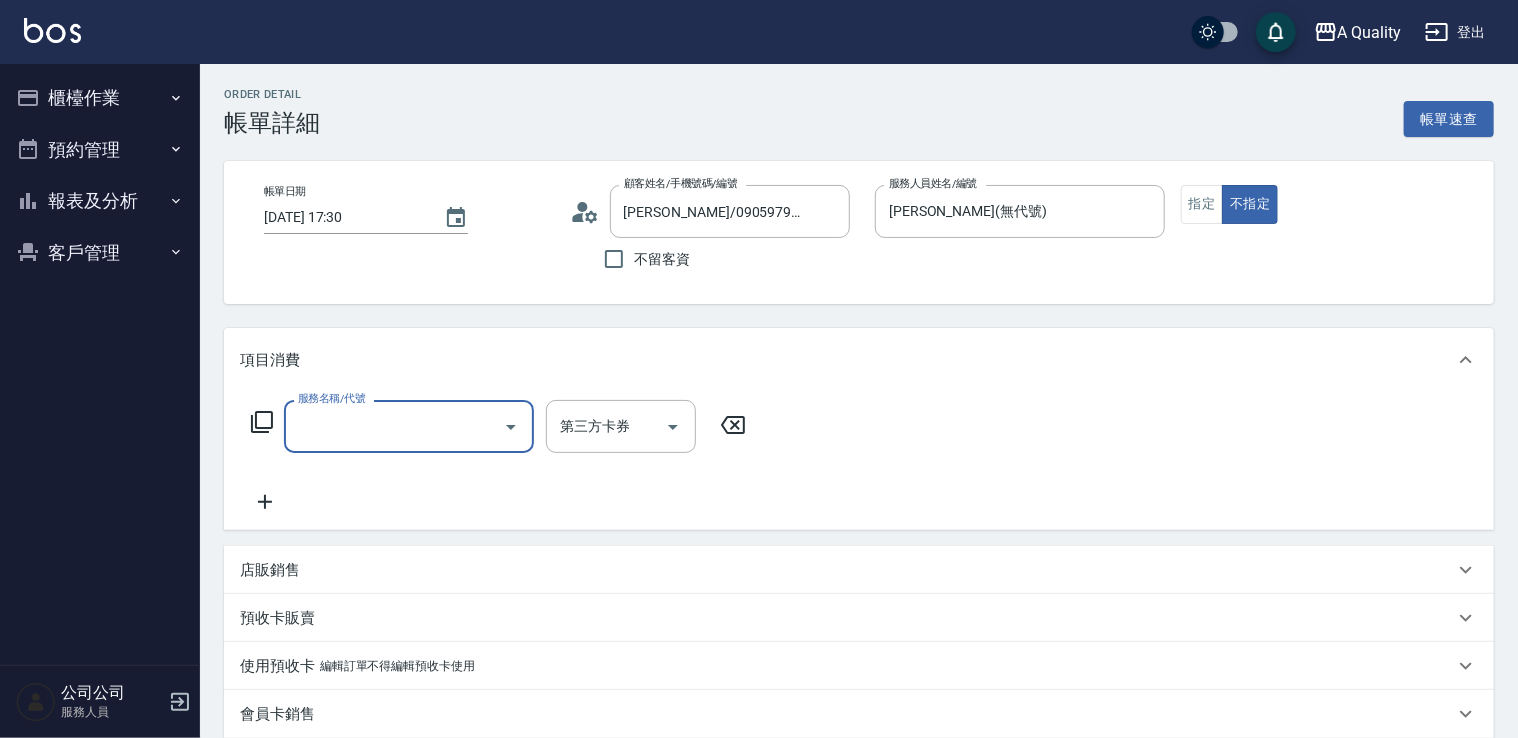 scroll, scrollTop: 0, scrollLeft: 0, axis: both 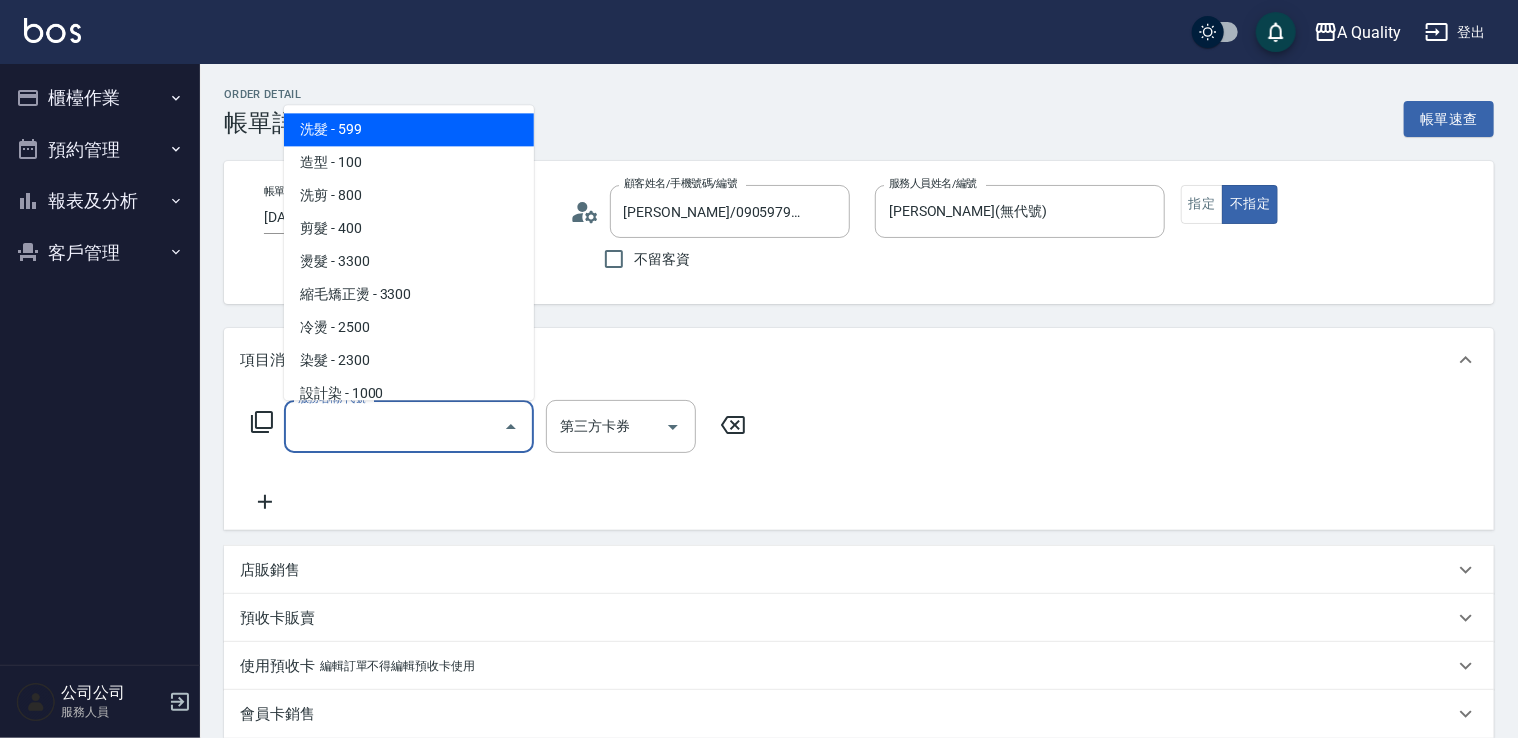 click on "洗髮 - 599" at bounding box center [409, 129] 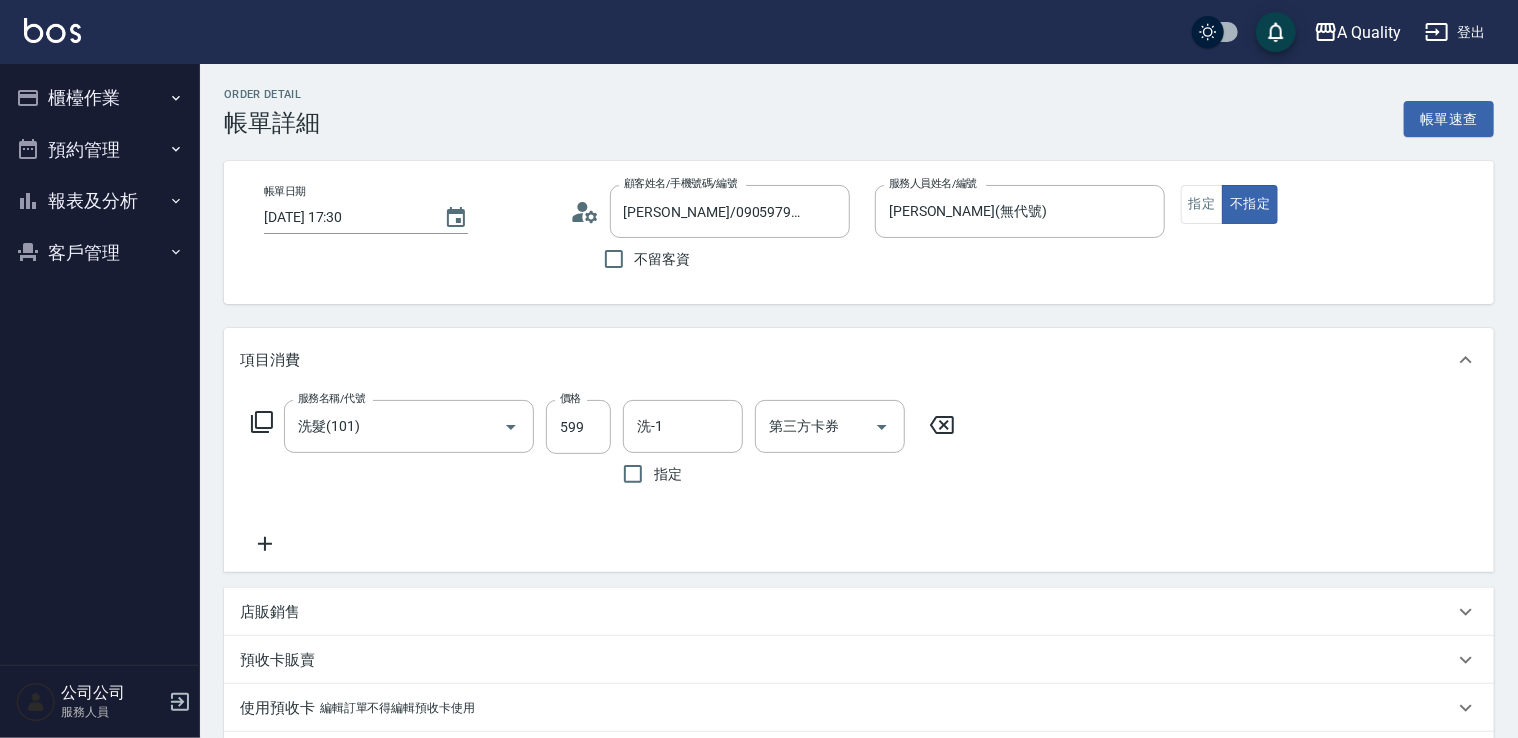 click 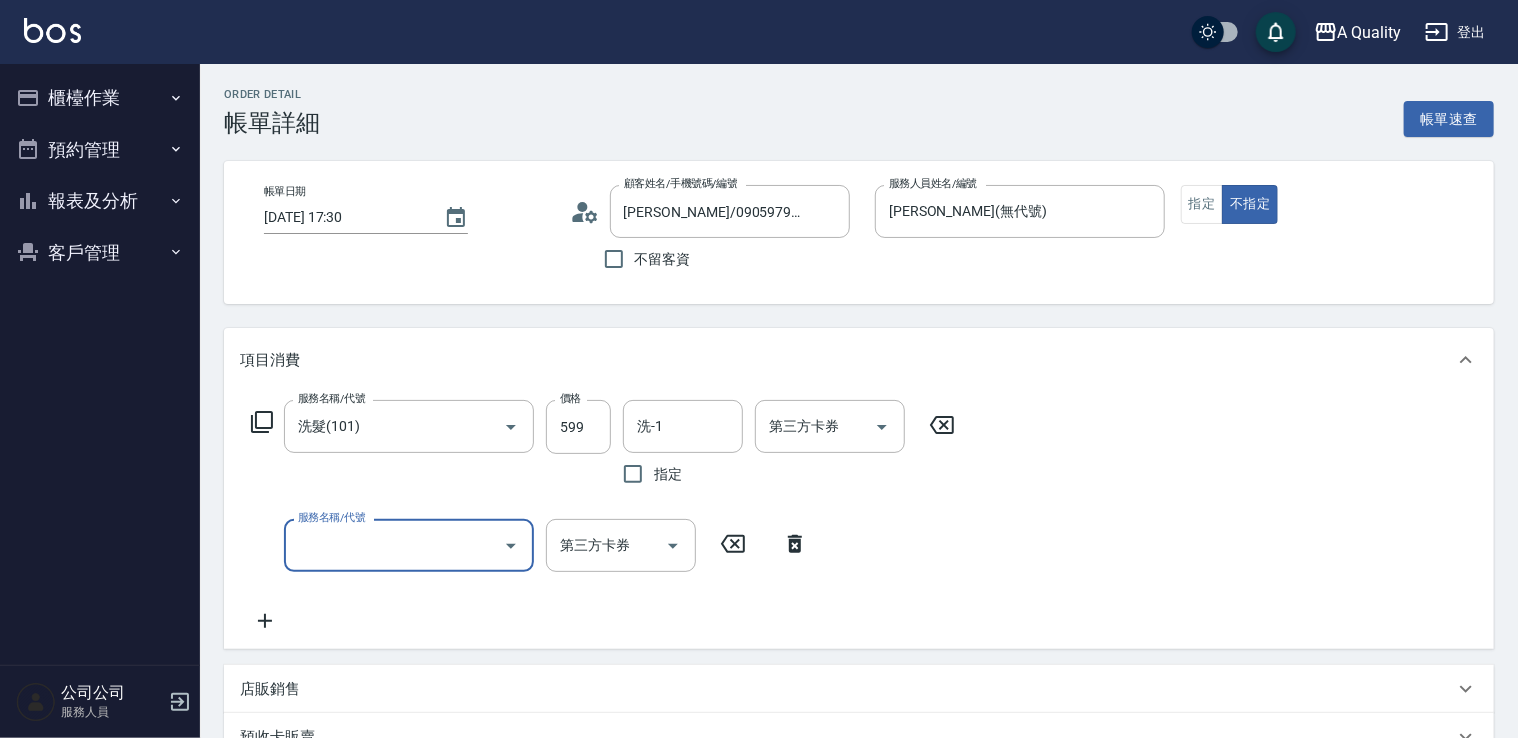 drag, startPoint x: 272, startPoint y: 551, endPoint x: 349, endPoint y: 526, distance: 80.95678 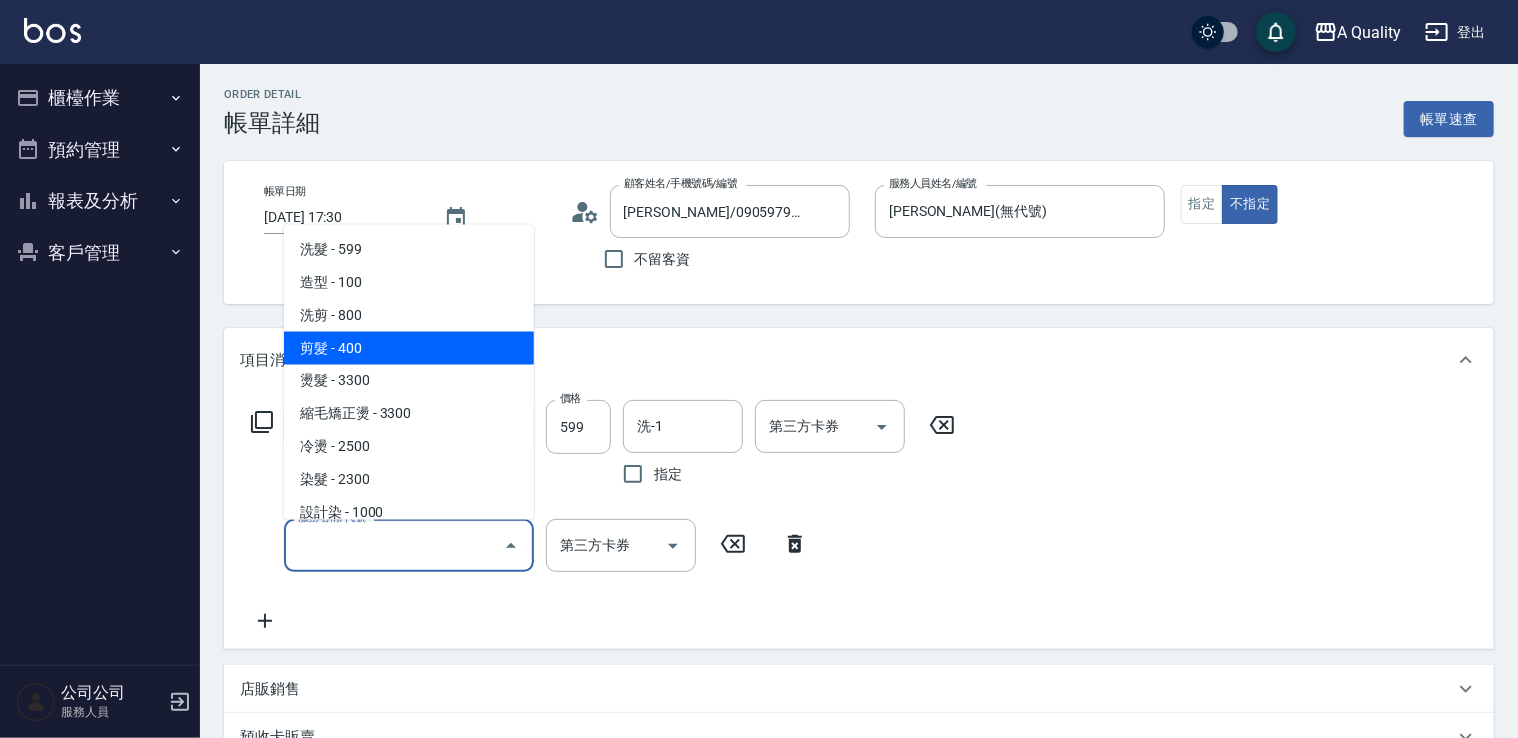 drag, startPoint x: 367, startPoint y: 343, endPoint x: 435, endPoint y: 371, distance: 73.53911 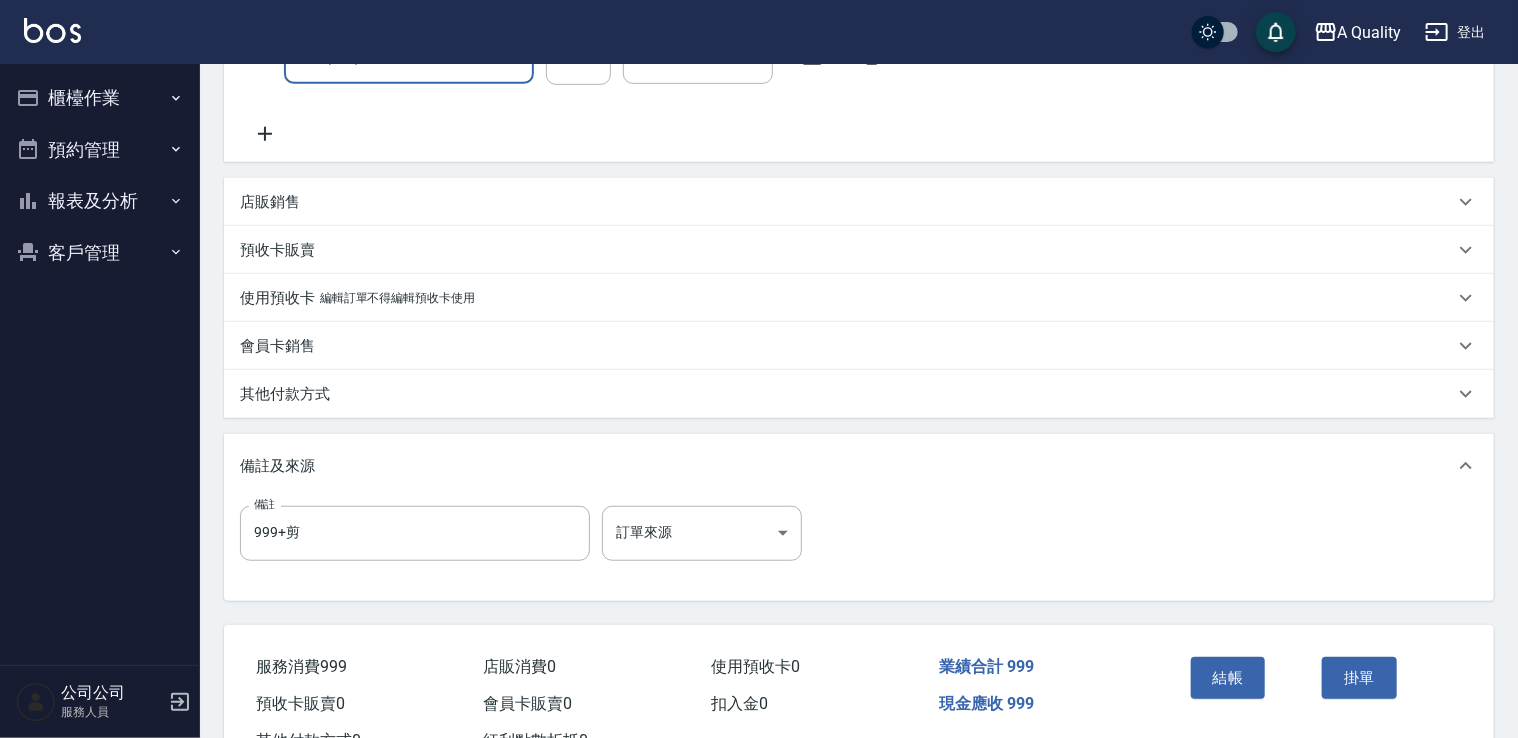 scroll, scrollTop: 564, scrollLeft: 0, axis: vertical 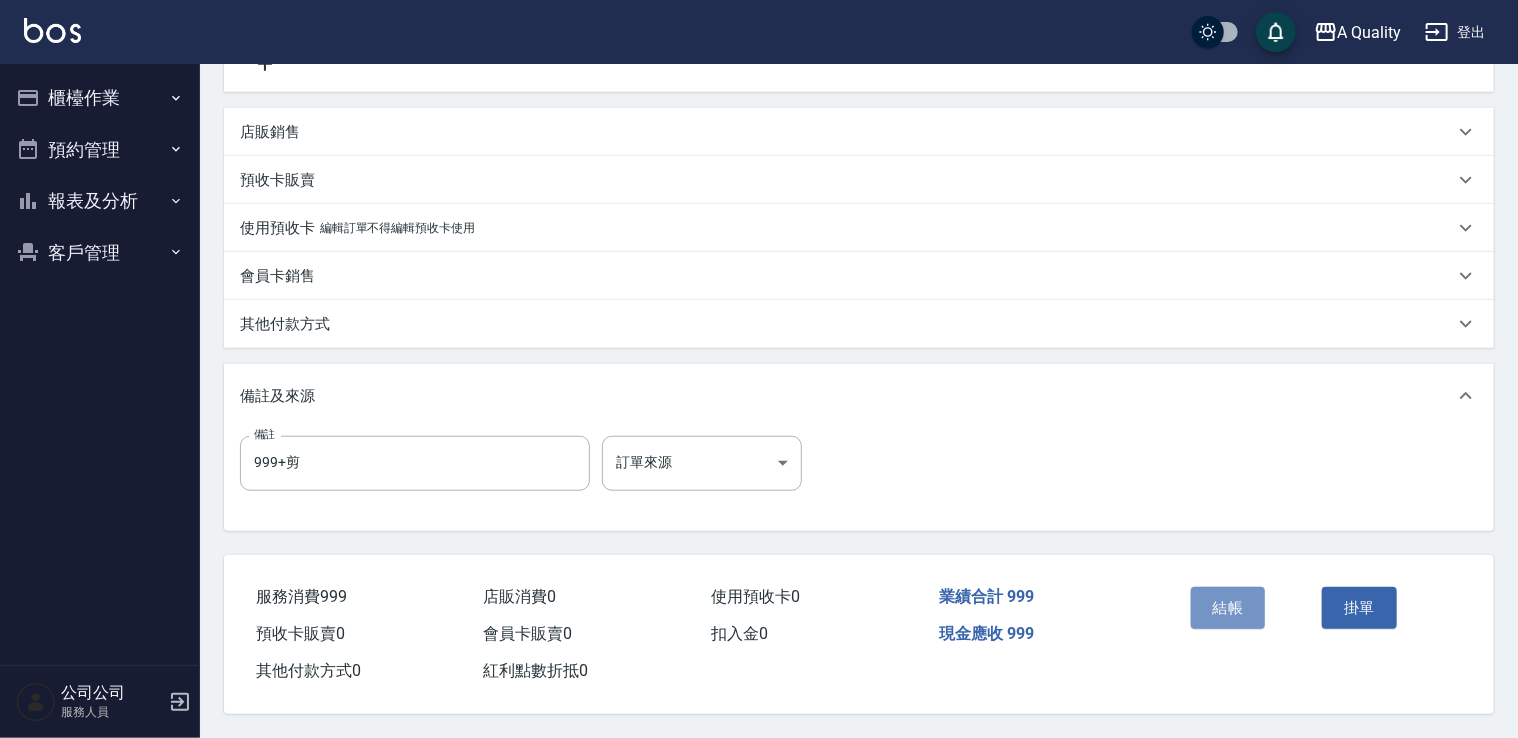 click on "結帳" at bounding box center [1228, 608] 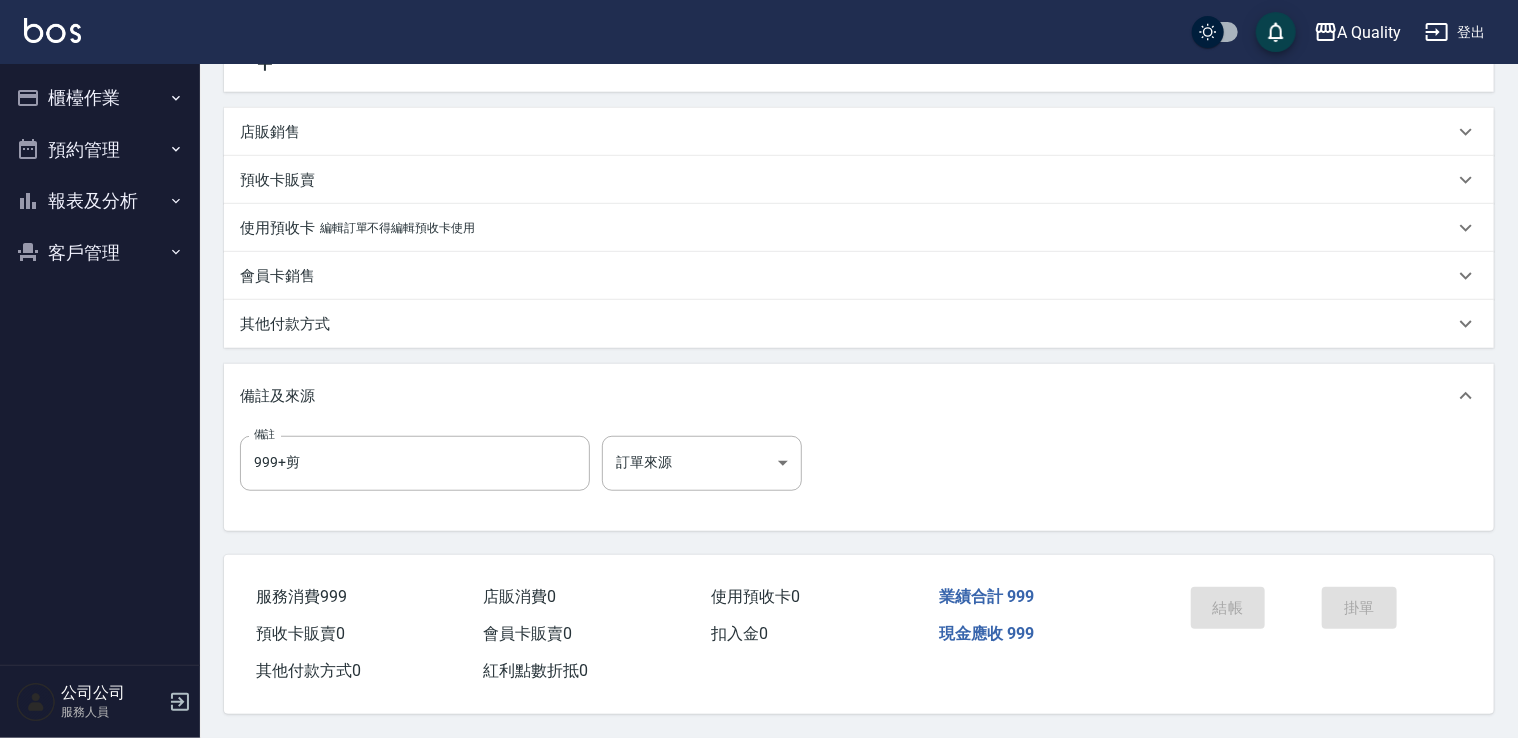 scroll, scrollTop: 0, scrollLeft: 0, axis: both 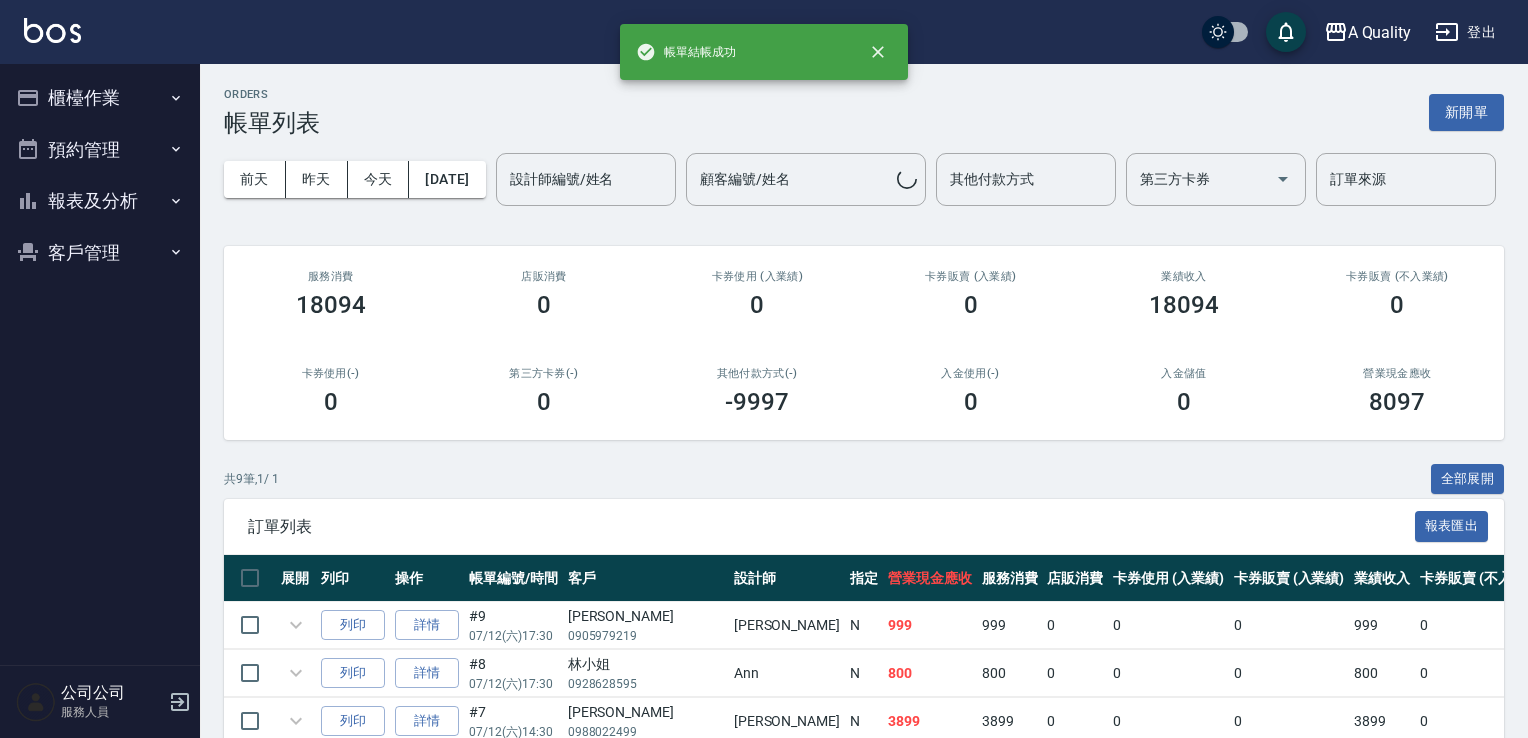 click on "預約管理" at bounding box center (100, 150) 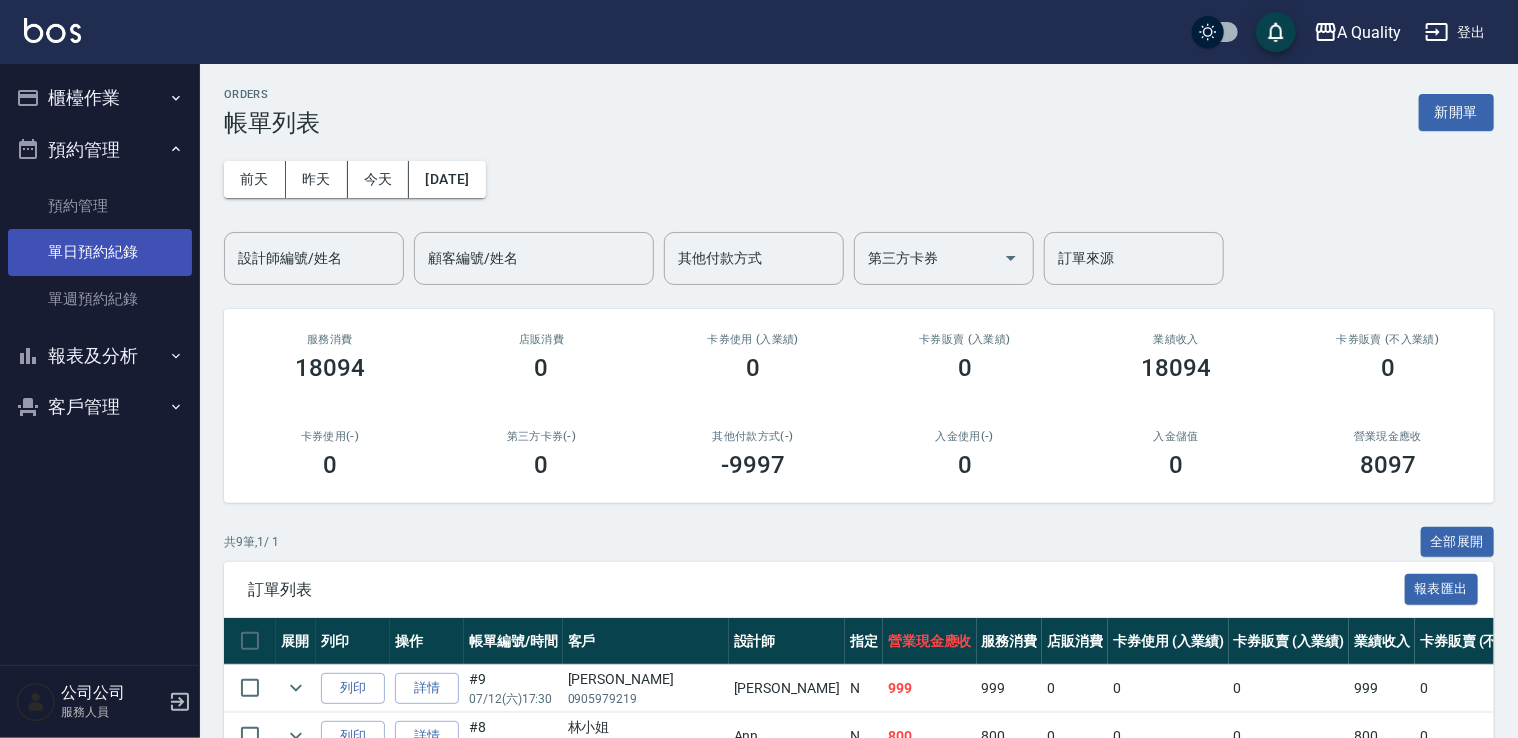 click on "單日預約紀錄" at bounding box center [100, 252] 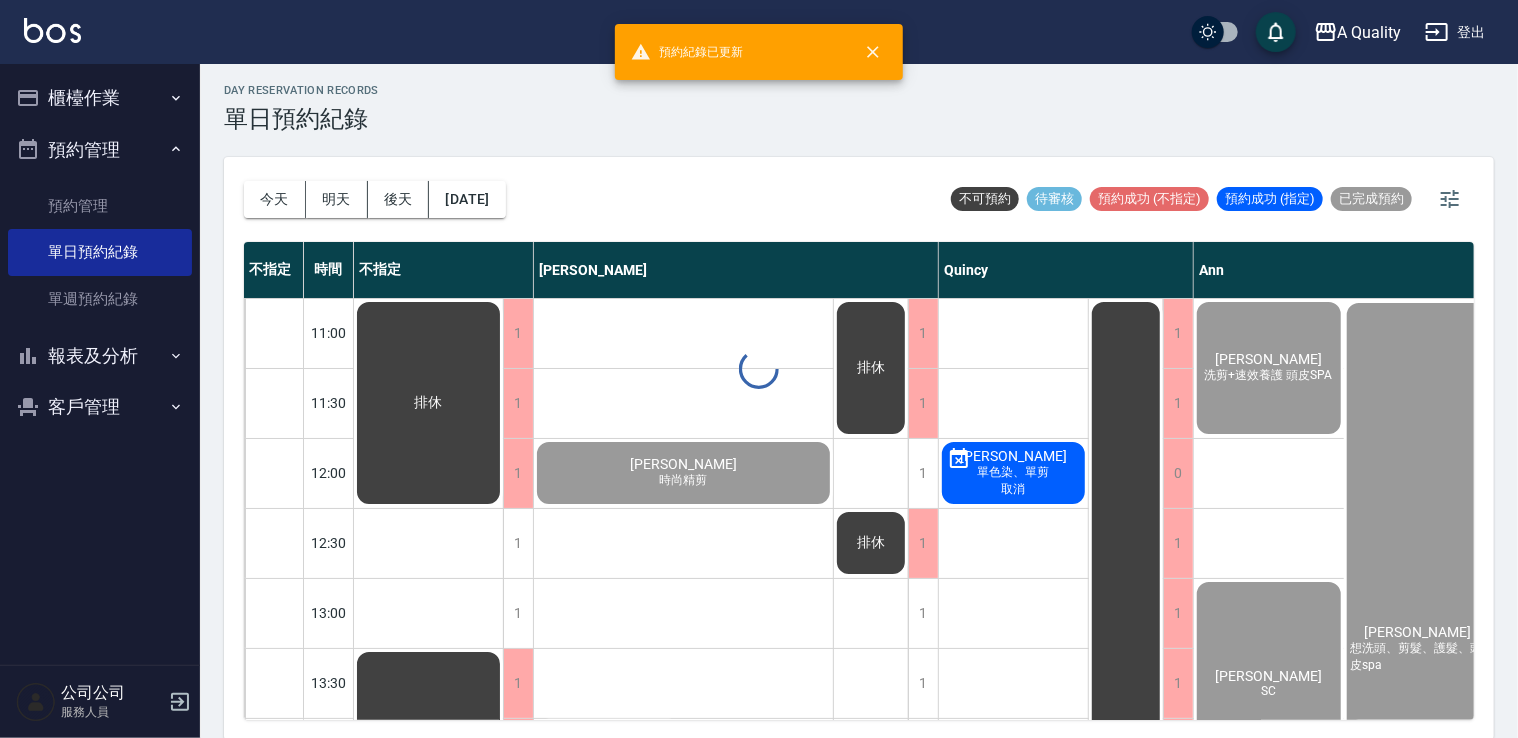 scroll, scrollTop: 5, scrollLeft: 0, axis: vertical 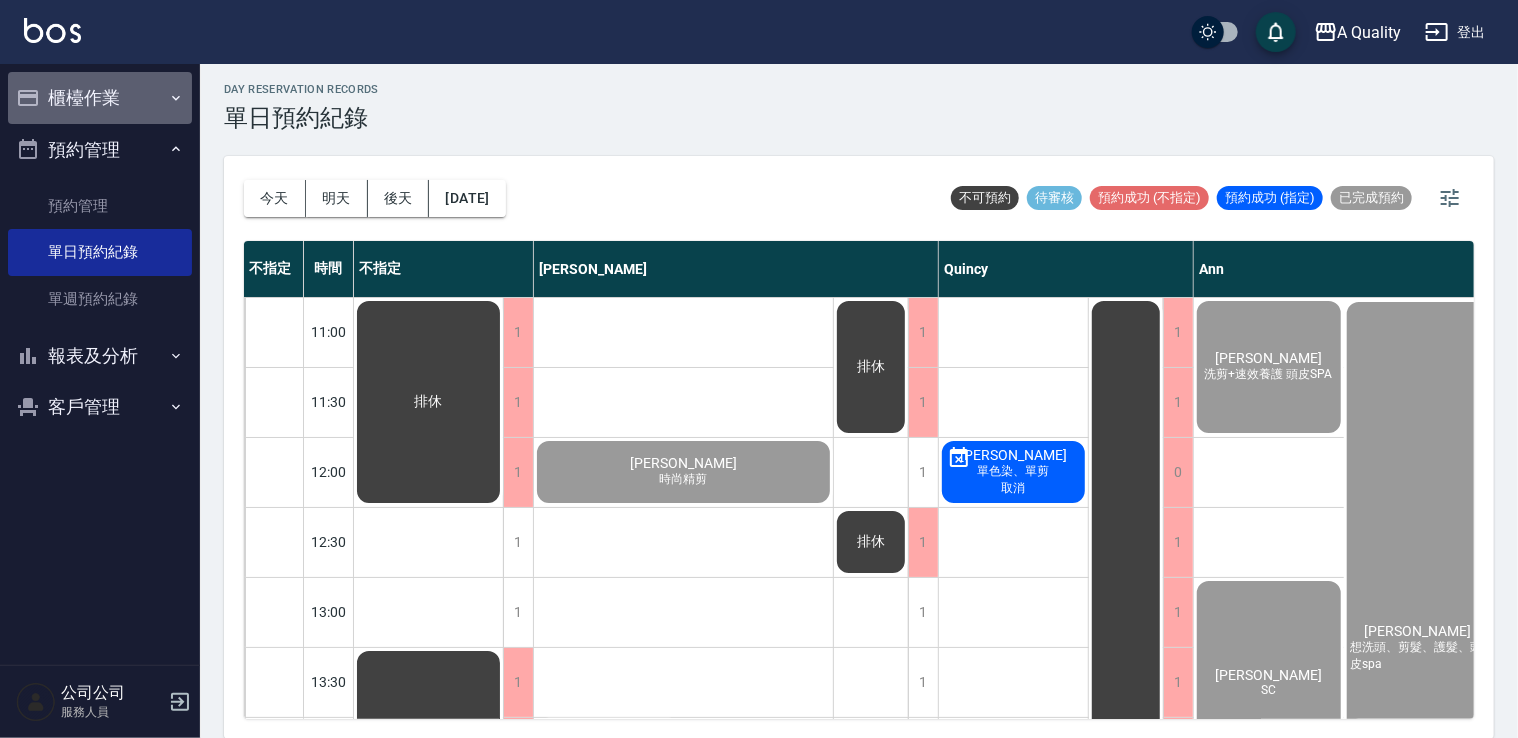 click on "櫃檯作業" at bounding box center (100, 98) 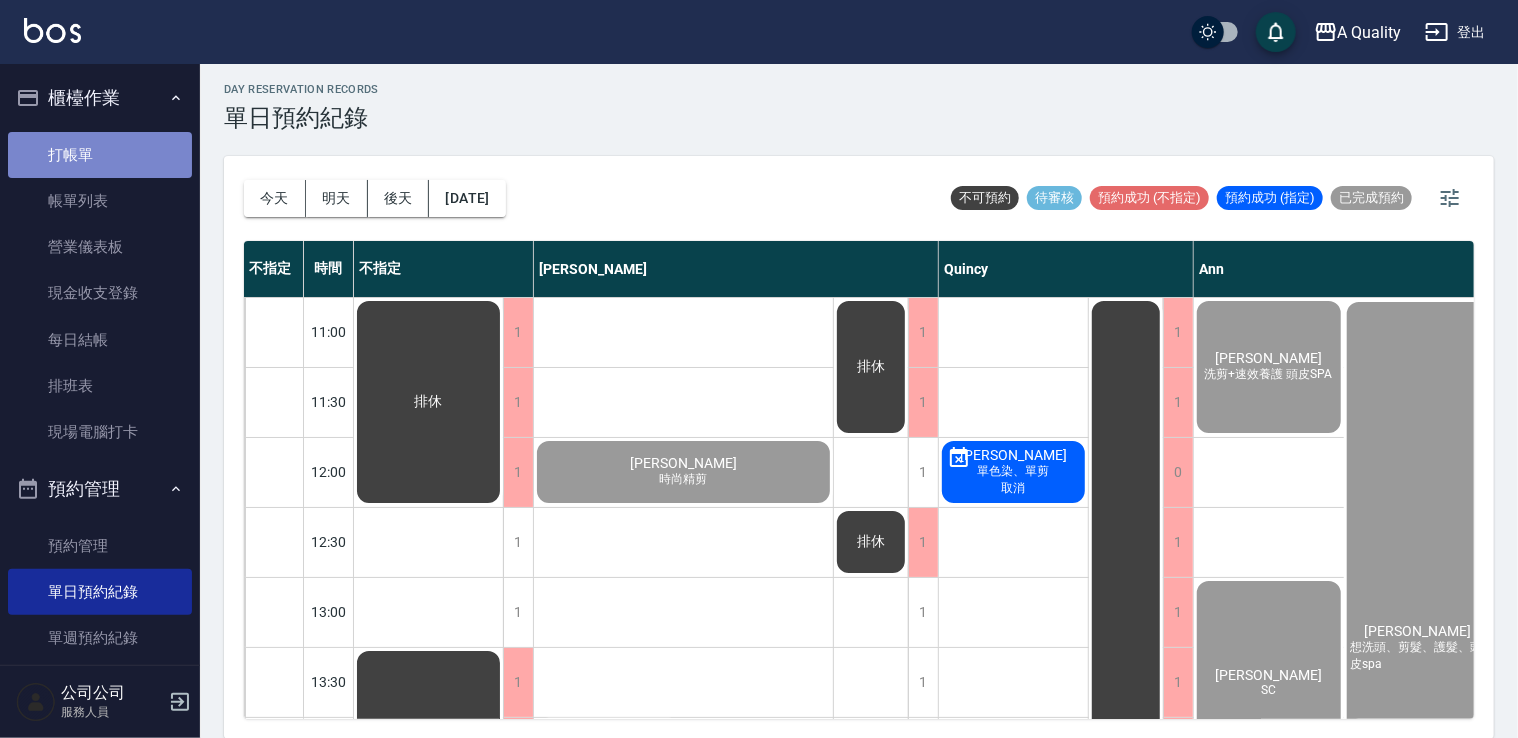 click on "打帳單" at bounding box center [100, 155] 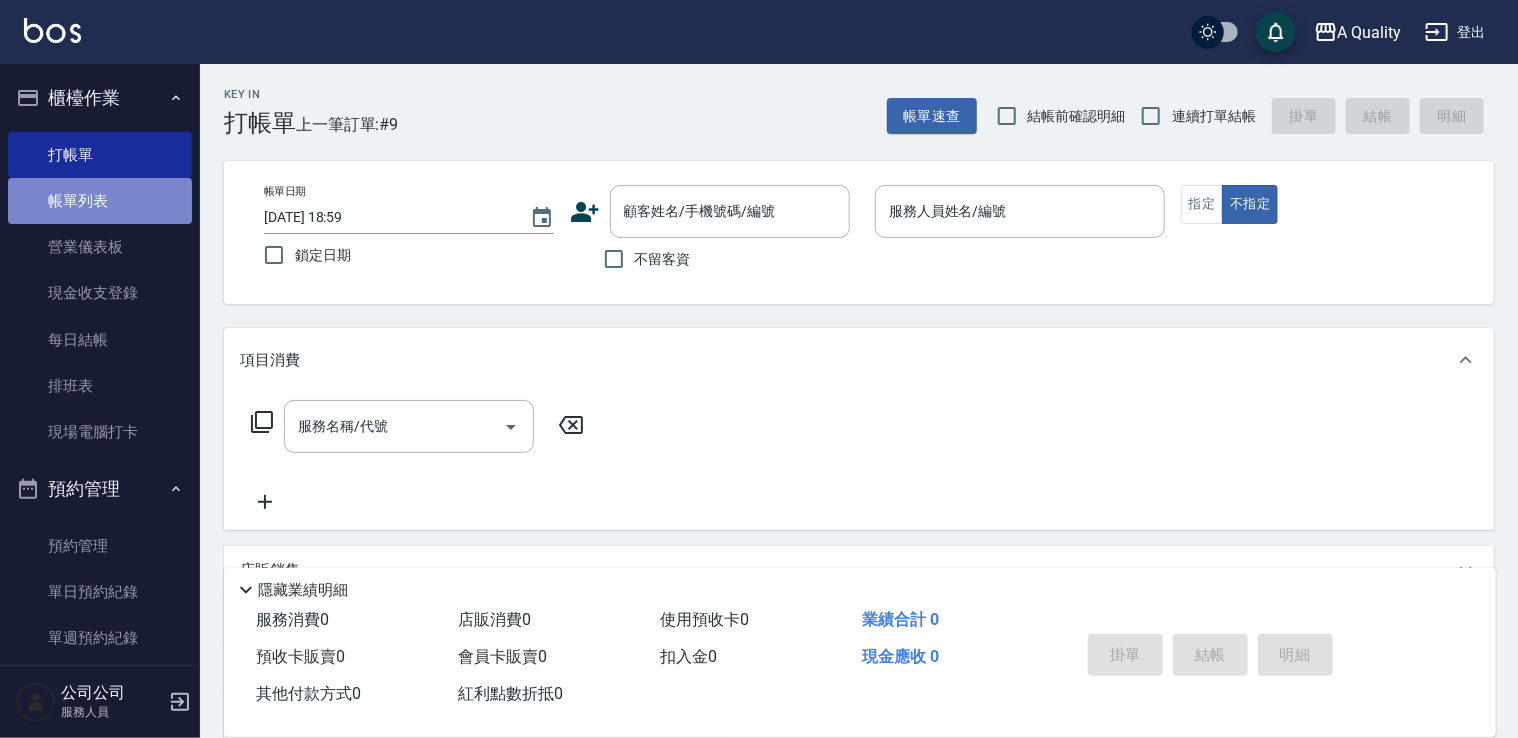 click on "帳單列表" at bounding box center [100, 201] 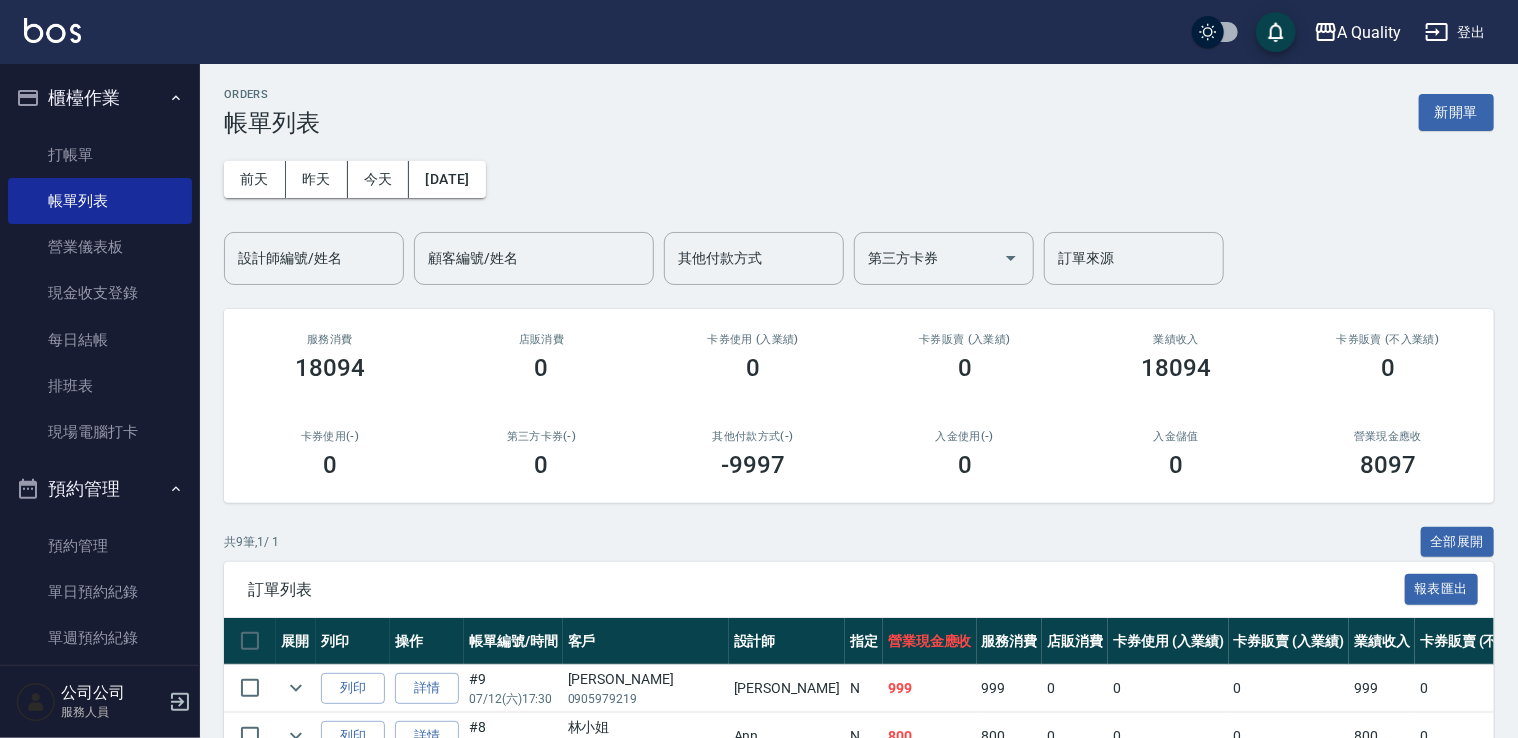 scroll, scrollTop: 300, scrollLeft: 0, axis: vertical 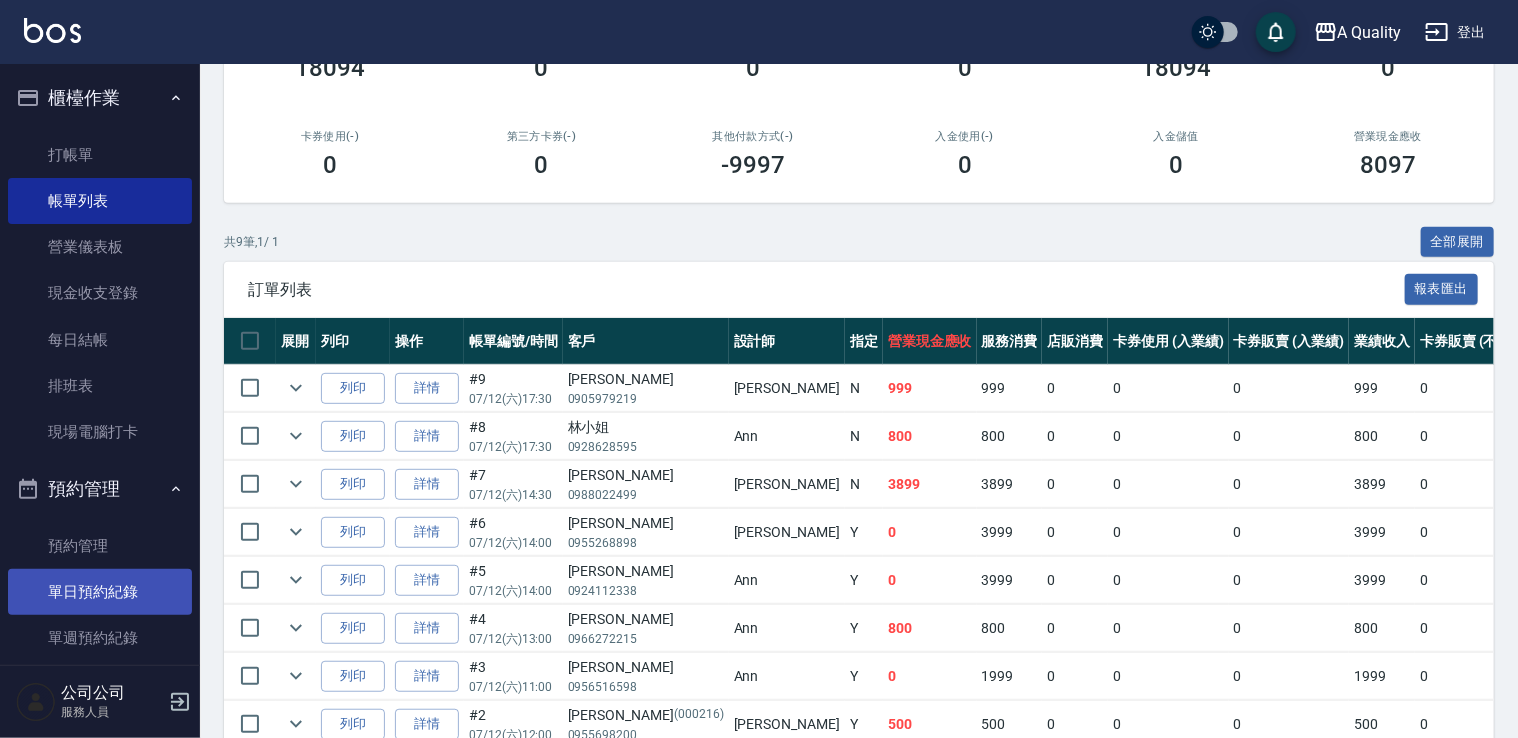 click on "單日預約紀錄" at bounding box center (100, 592) 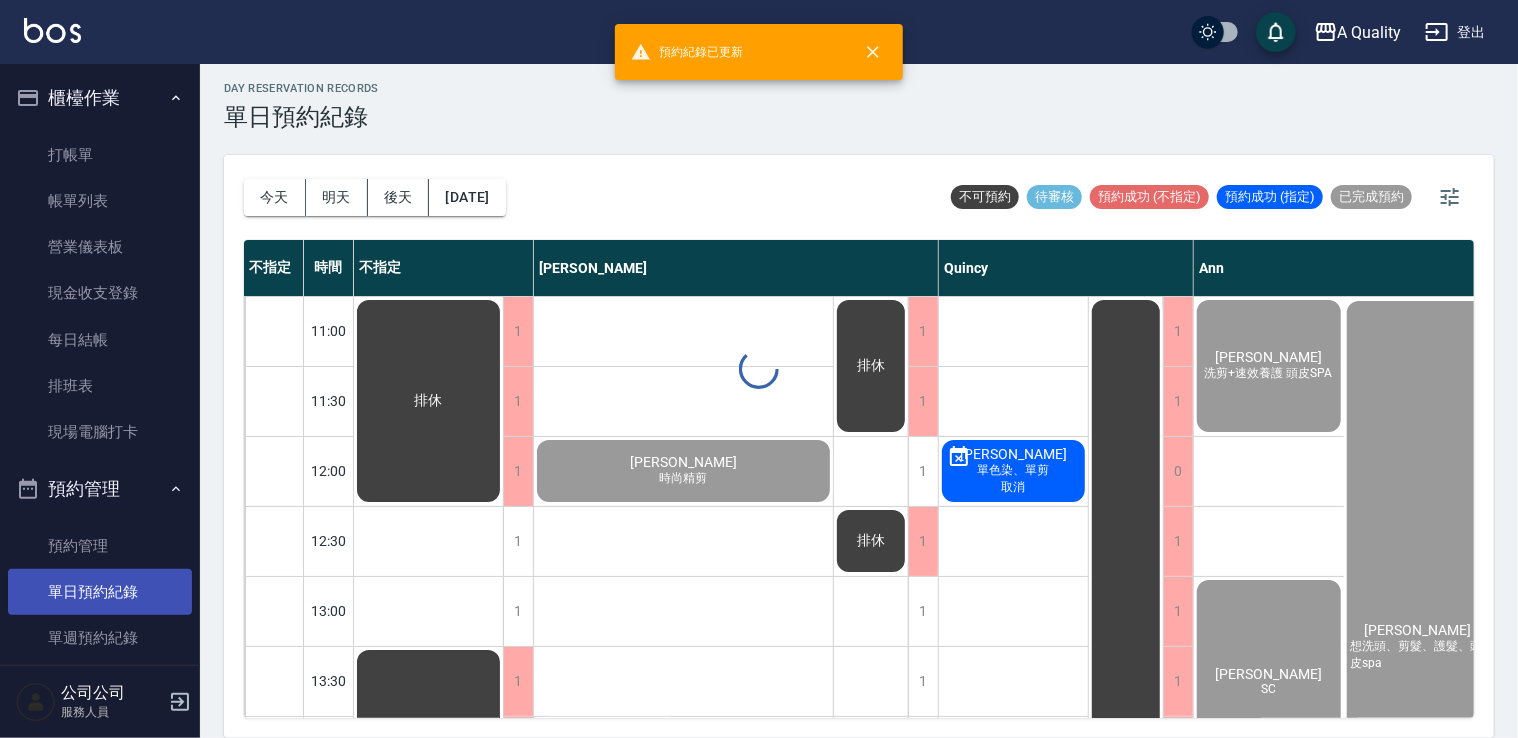 scroll, scrollTop: 0, scrollLeft: 0, axis: both 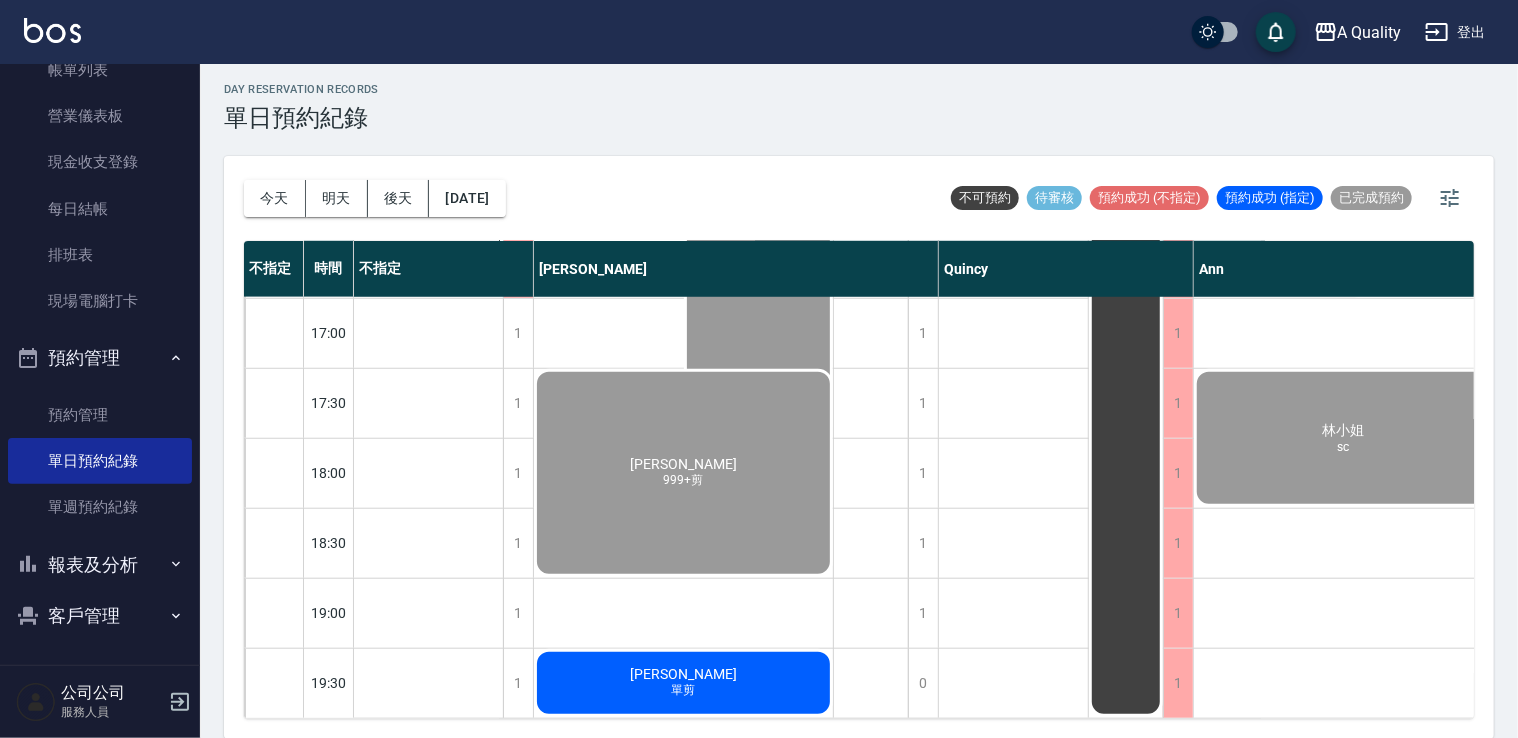 click on "報表及分析" at bounding box center (100, 565) 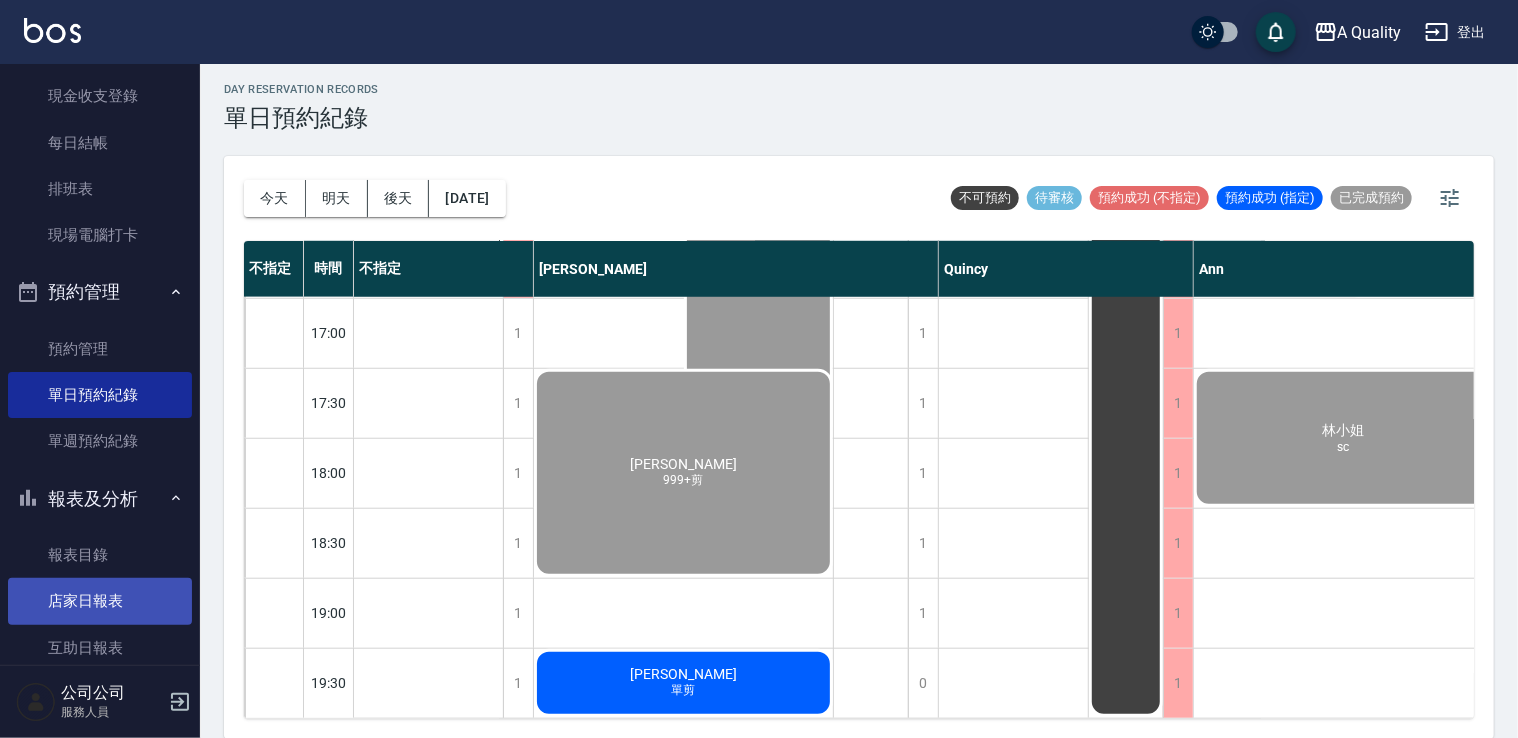 scroll, scrollTop: 231, scrollLeft: 0, axis: vertical 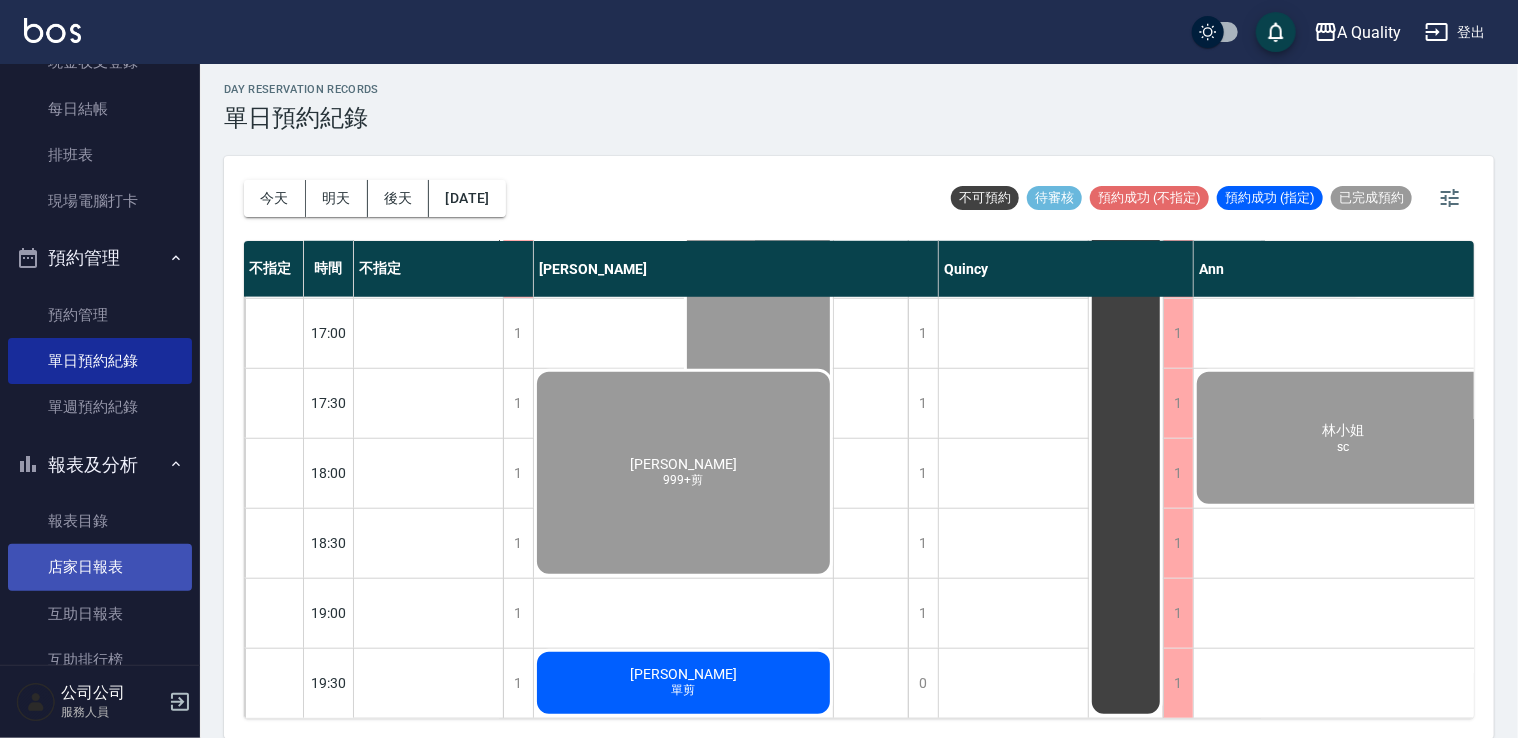 click on "店家日報表" at bounding box center [100, 567] 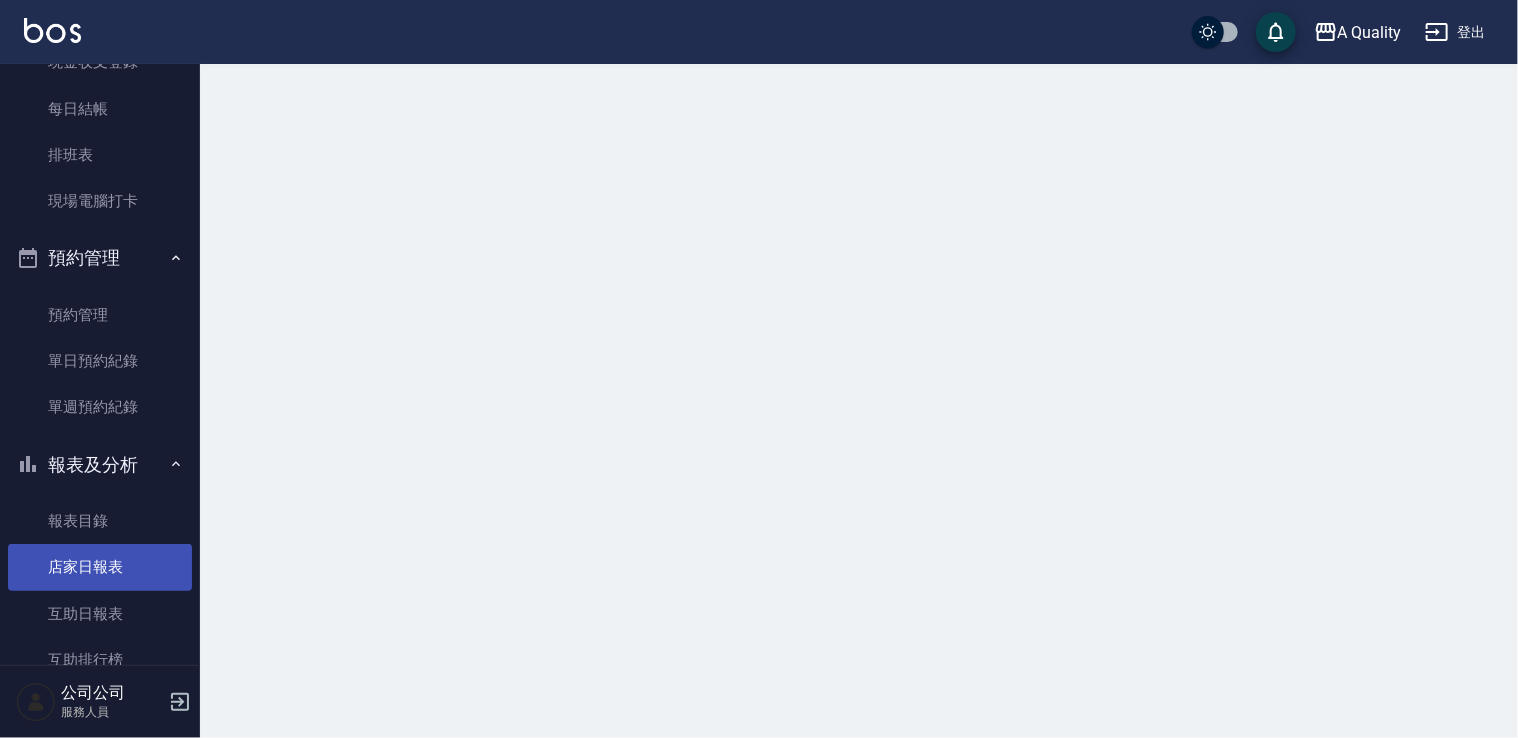 scroll, scrollTop: 0, scrollLeft: 0, axis: both 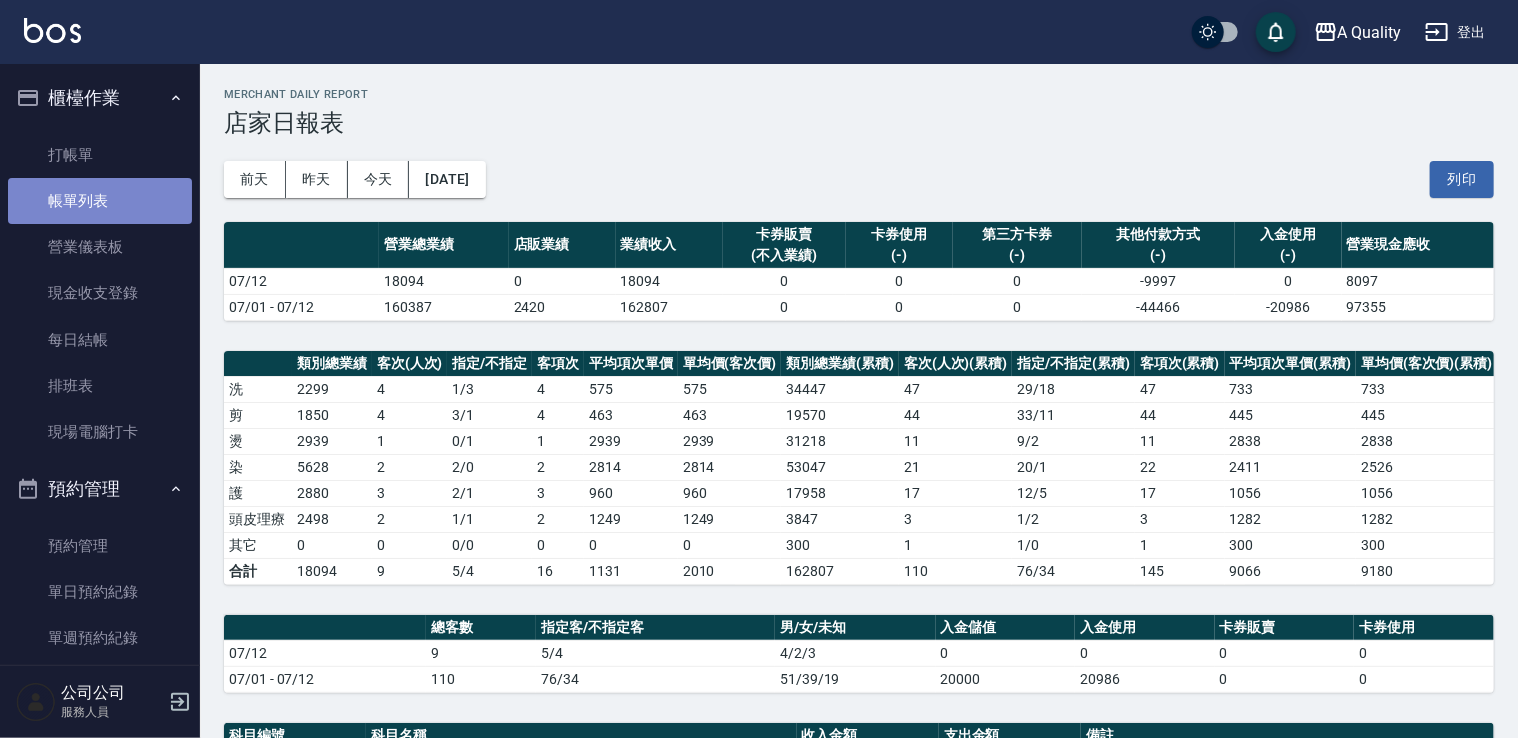 click on "帳單列表" at bounding box center [100, 201] 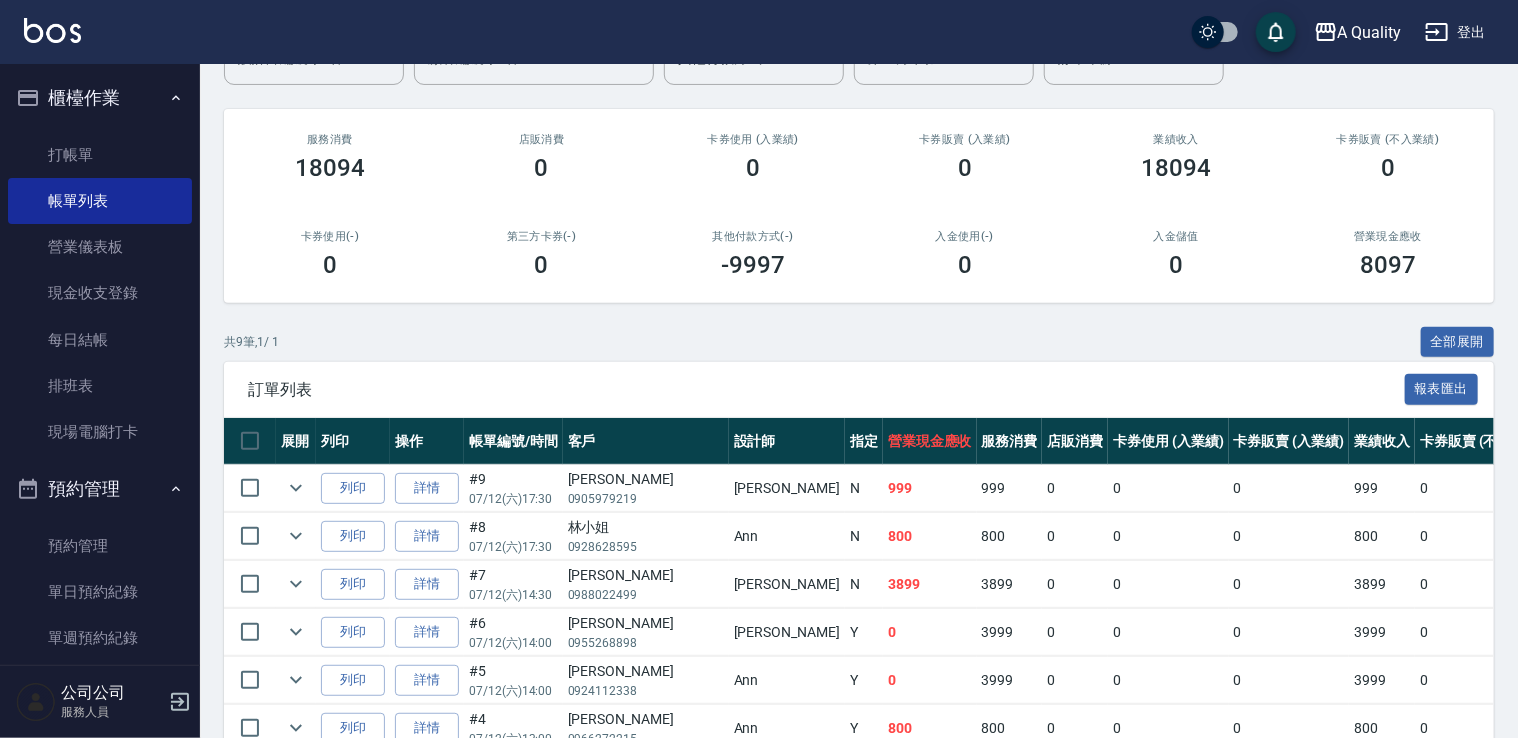 scroll, scrollTop: 400, scrollLeft: 0, axis: vertical 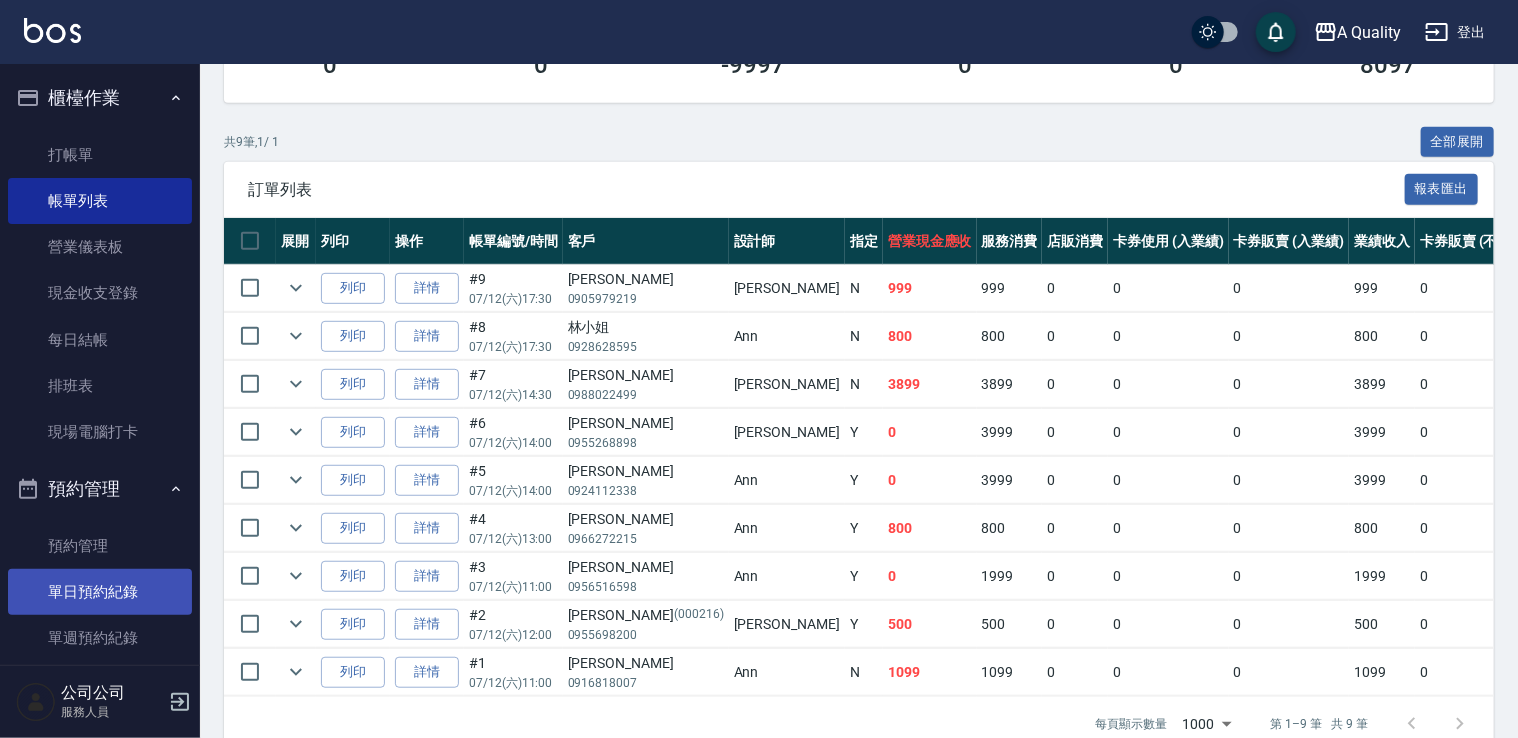 click on "單日預約紀錄" at bounding box center [100, 592] 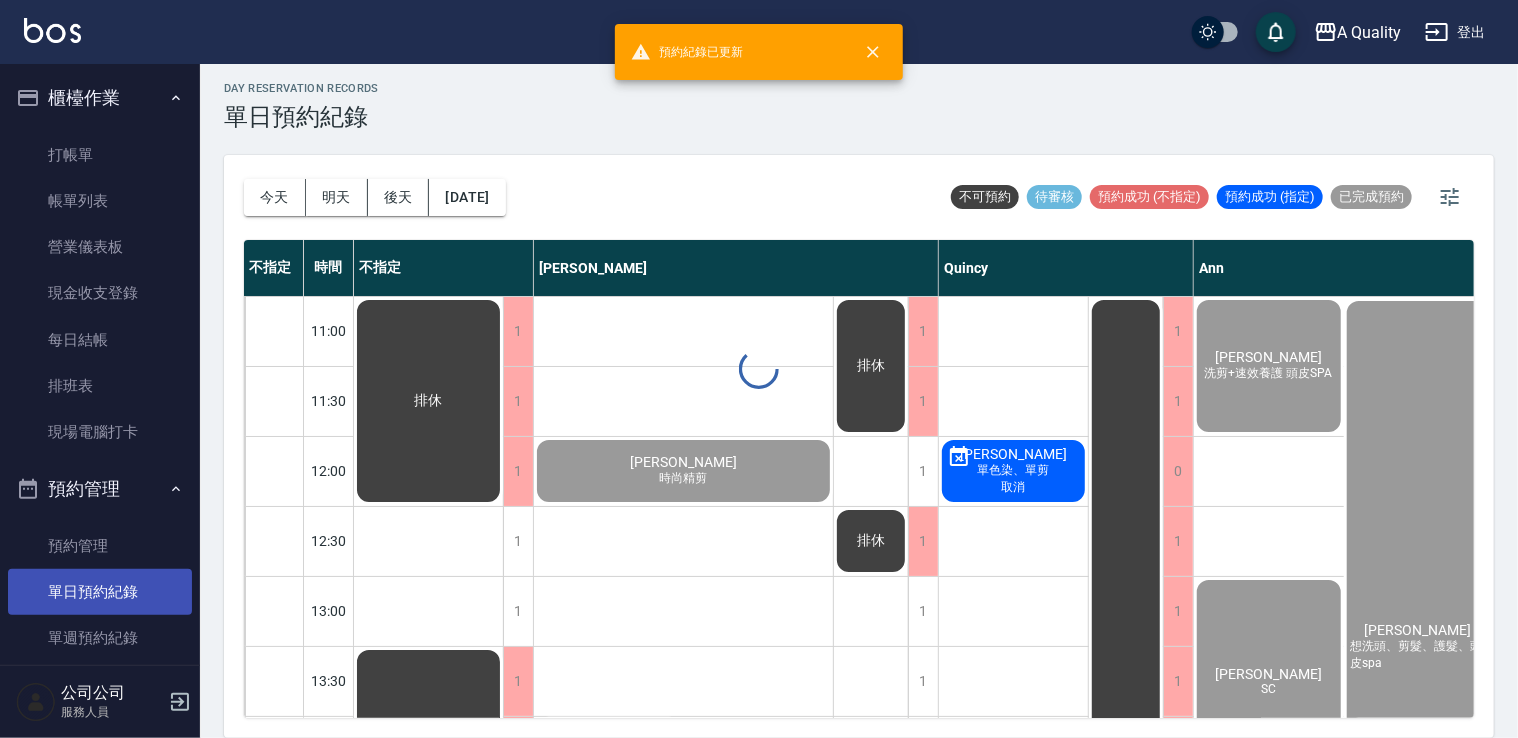 scroll, scrollTop: 0, scrollLeft: 0, axis: both 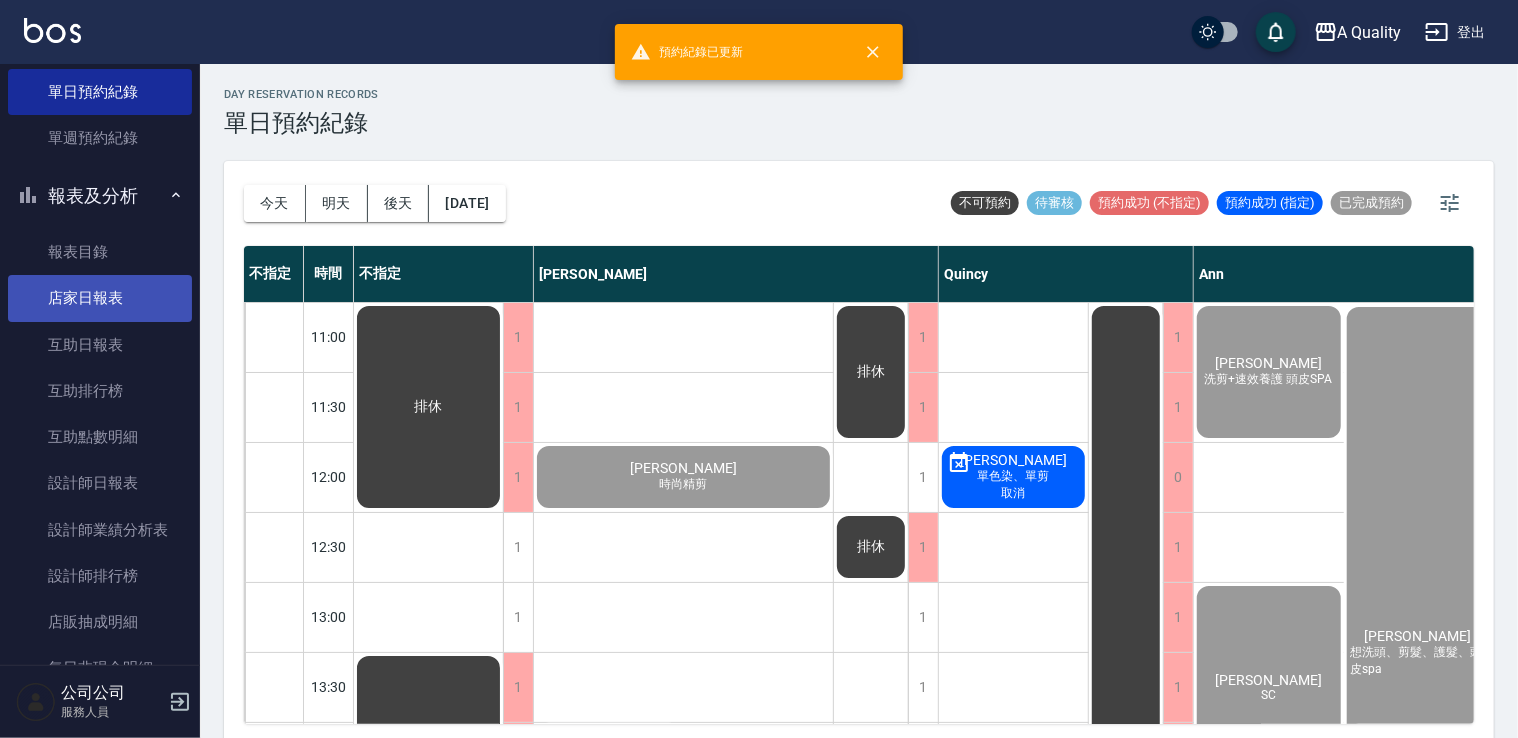 click on "店家日報表" at bounding box center (100, 298) 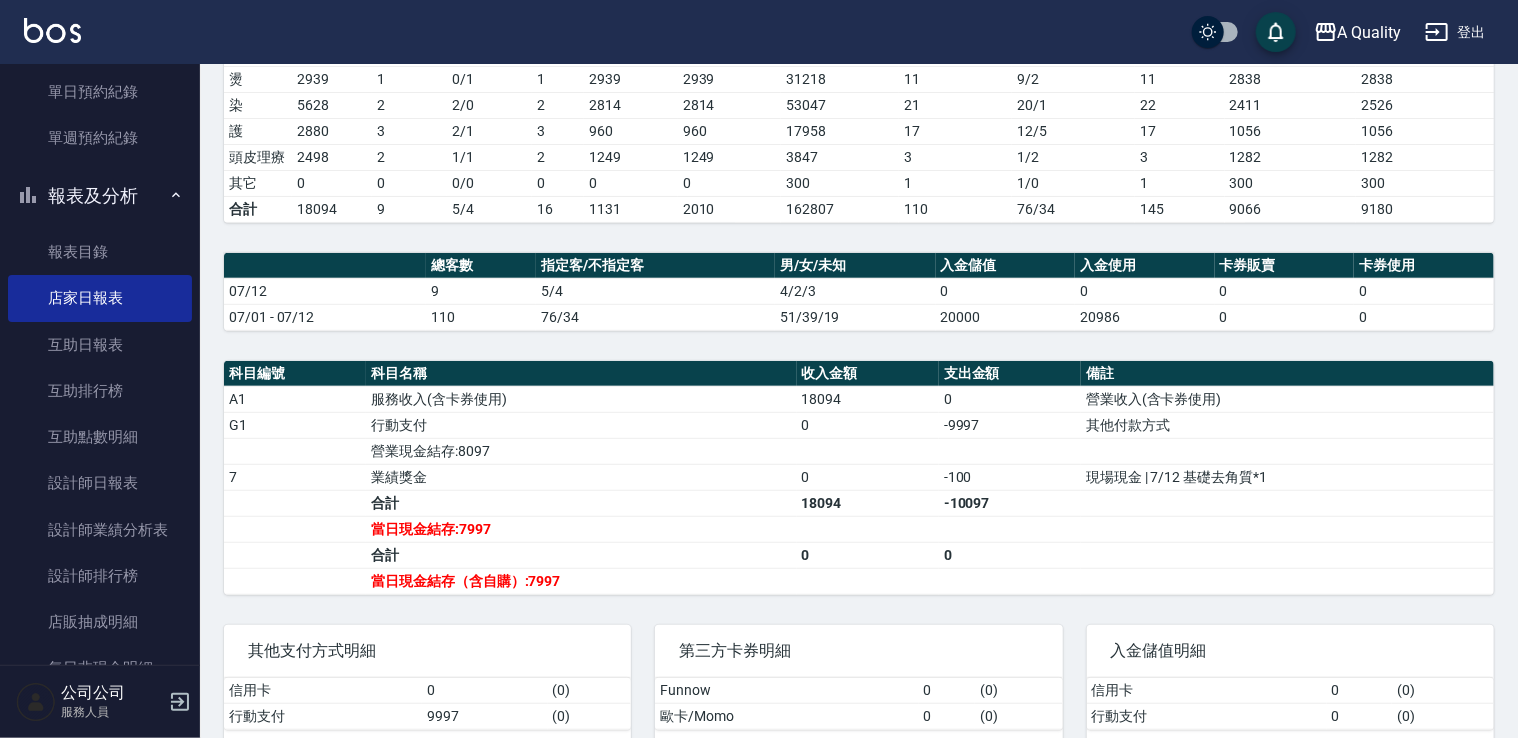 scroll, scrollTop: 396, scrollLeft: 0, axis: vertical 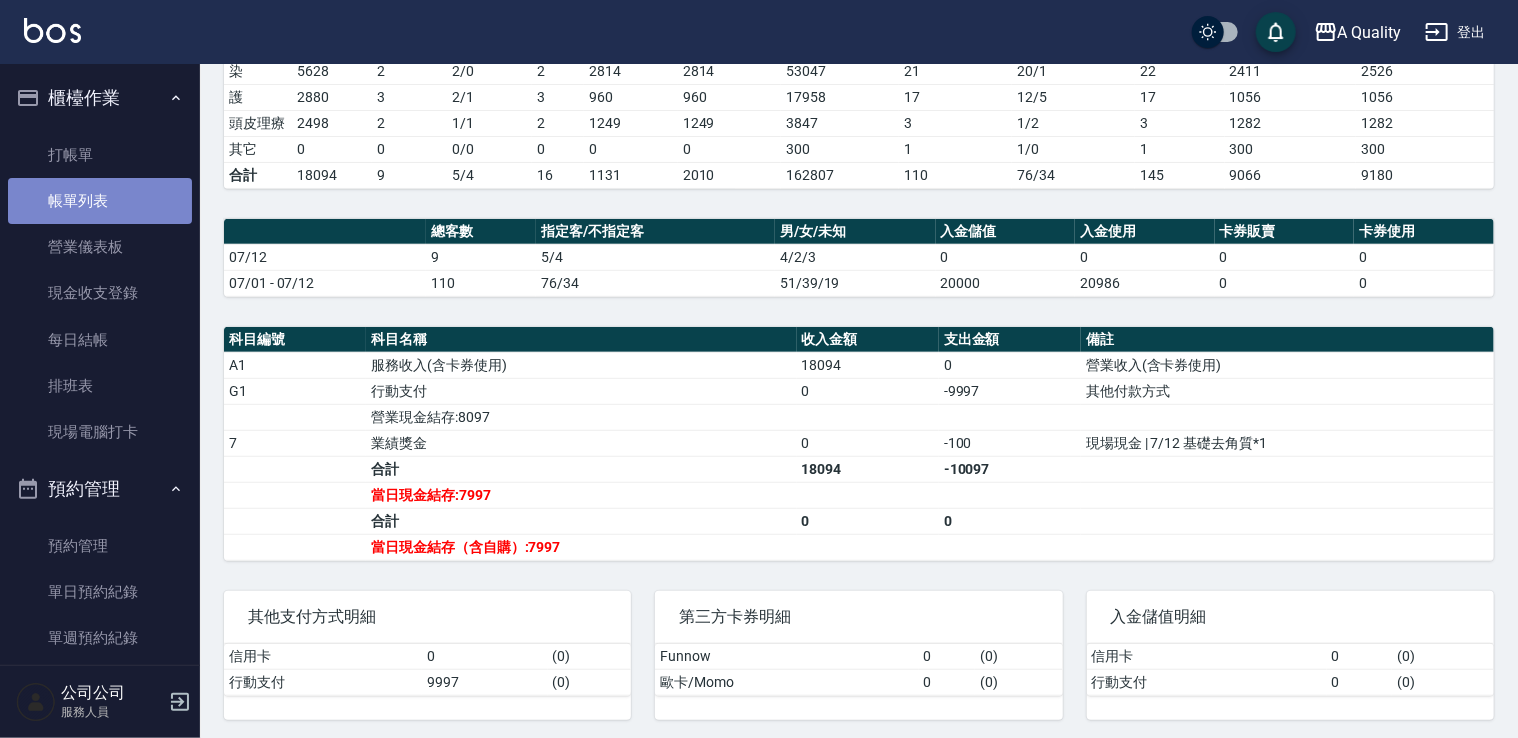 click on "帳單列表" at bounding box center [100, 201] 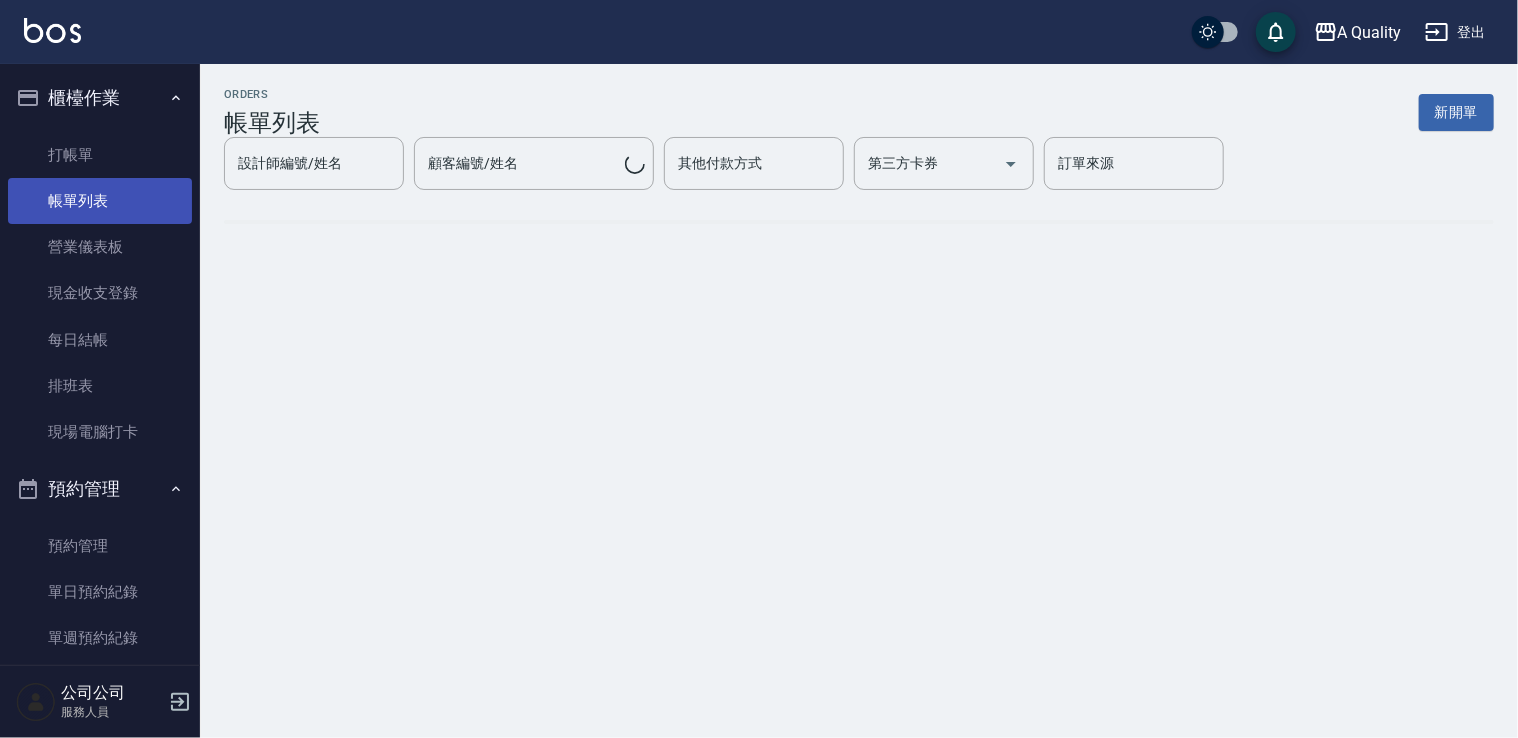 scroll, scrollTop: 0, scrollLeft: 0, axis: both 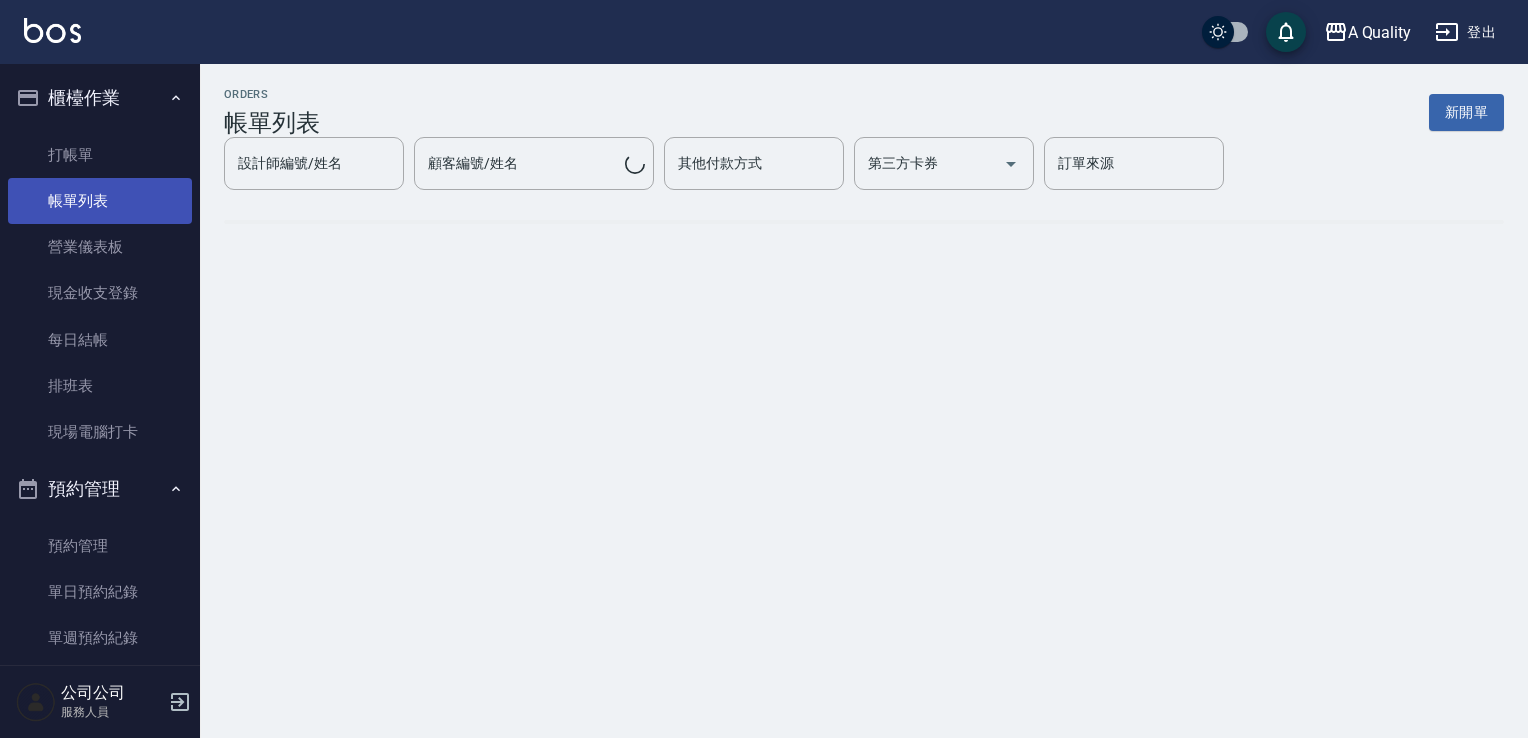click on "帳單列表" at bounding box center [100, 201] 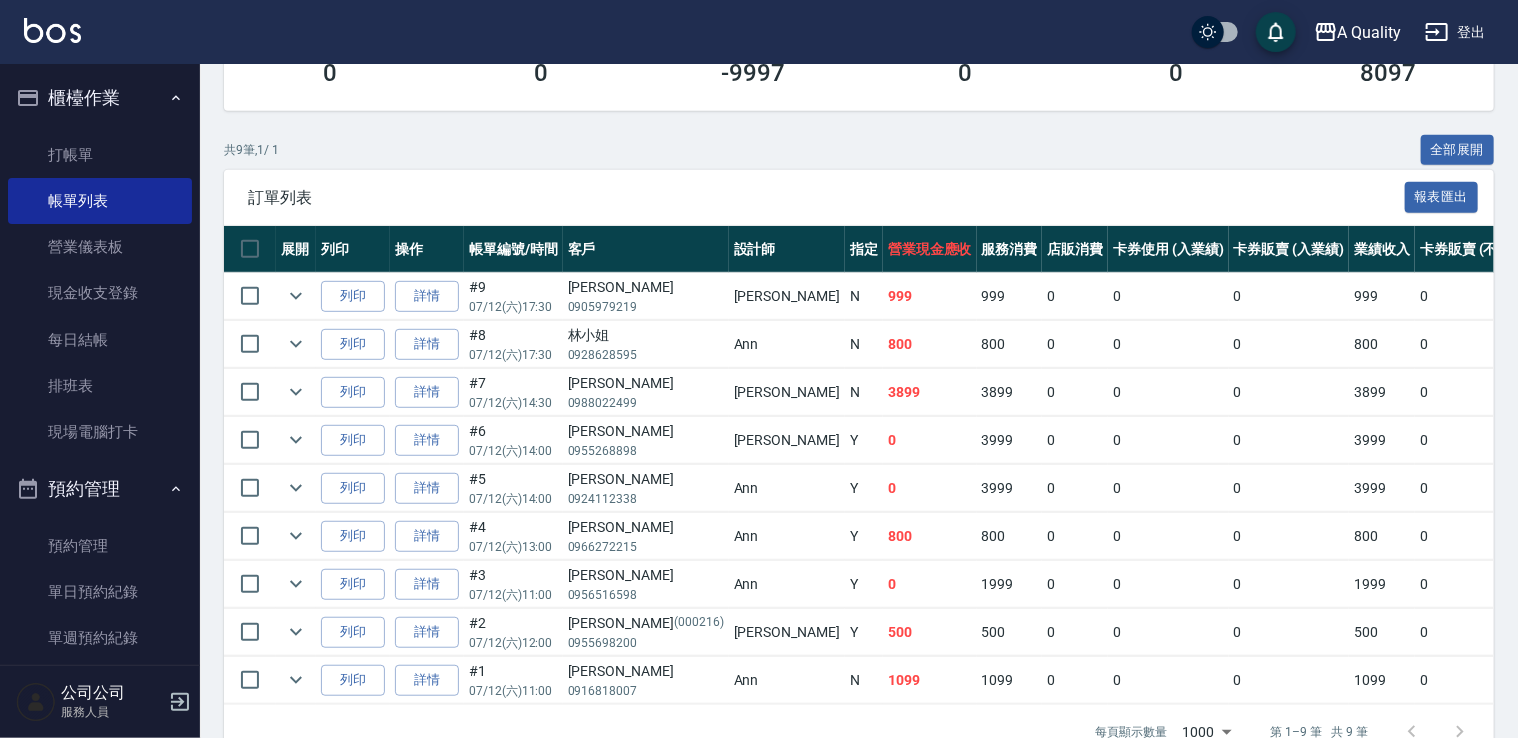 scroll, scrollTop: 400, scrollLeft: 0, axis: vertical 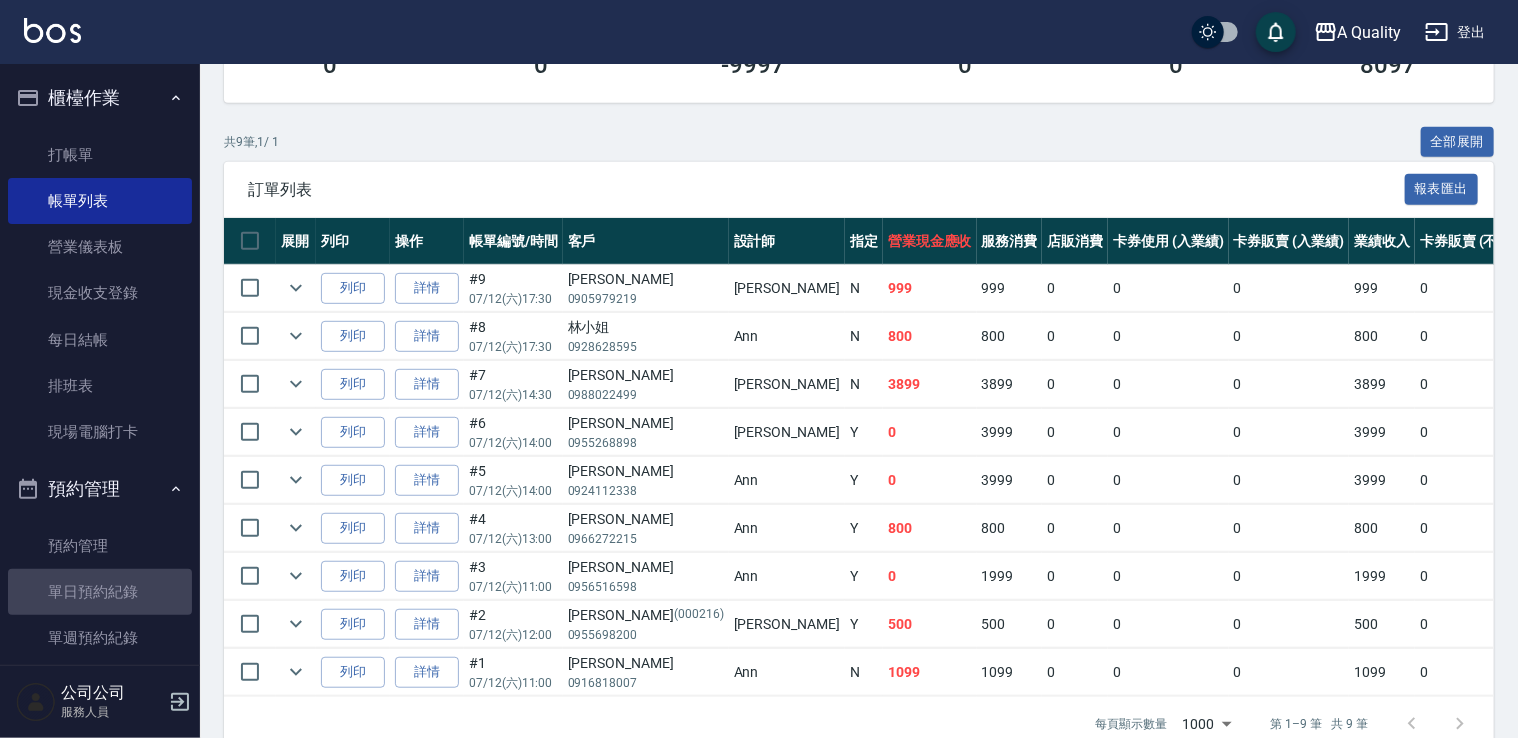 drag, startPoint x: 138, startPoint y: 597, endPoint x: 183, endPoint y: 558, distance: 59.548298 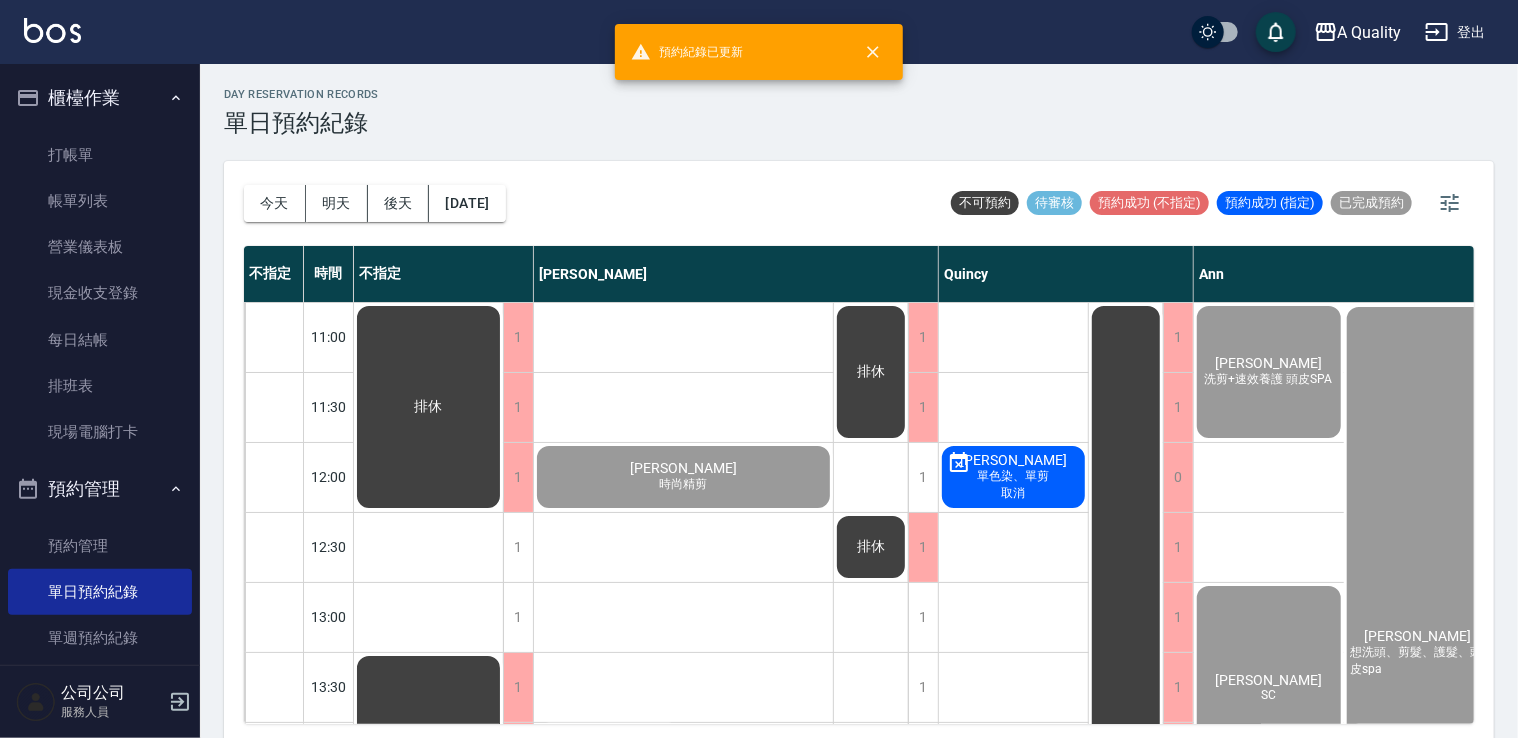 scroll, scrollTop: 0, scrollLeft: 0, axis: both 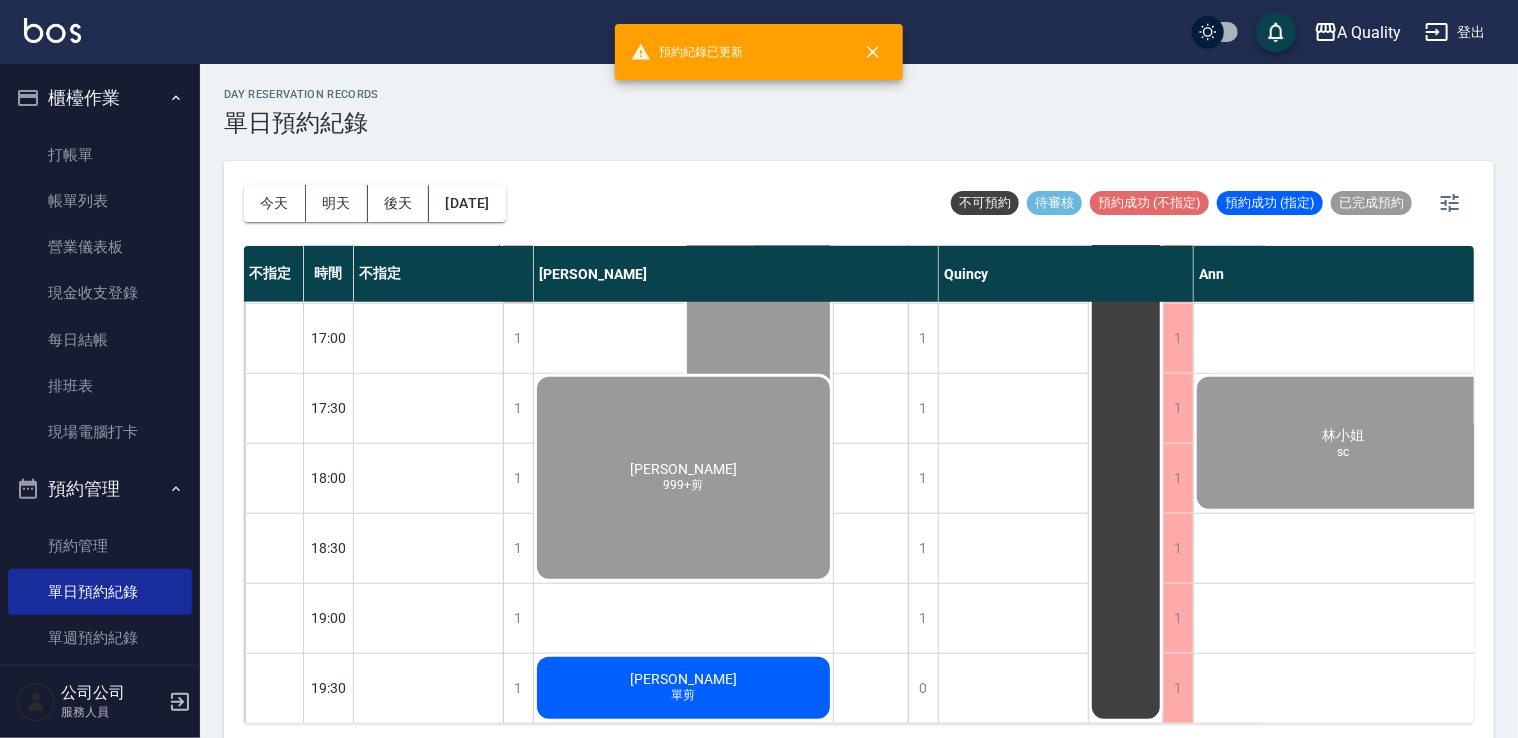 click on "吳龍亨 單剪" at bounding box center (428, -432) 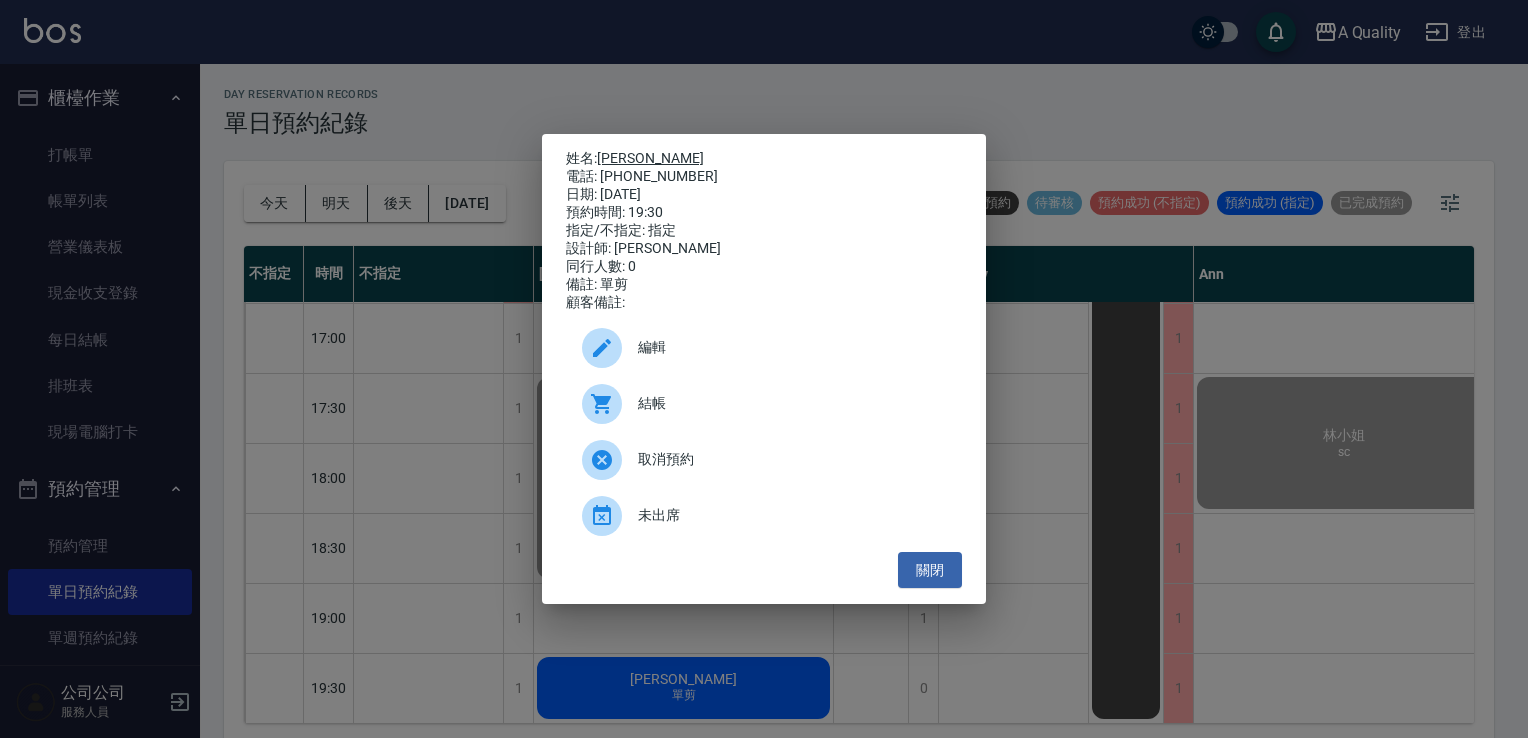 click on "[PERSON_NAME]" at bounding box center (650, 158) 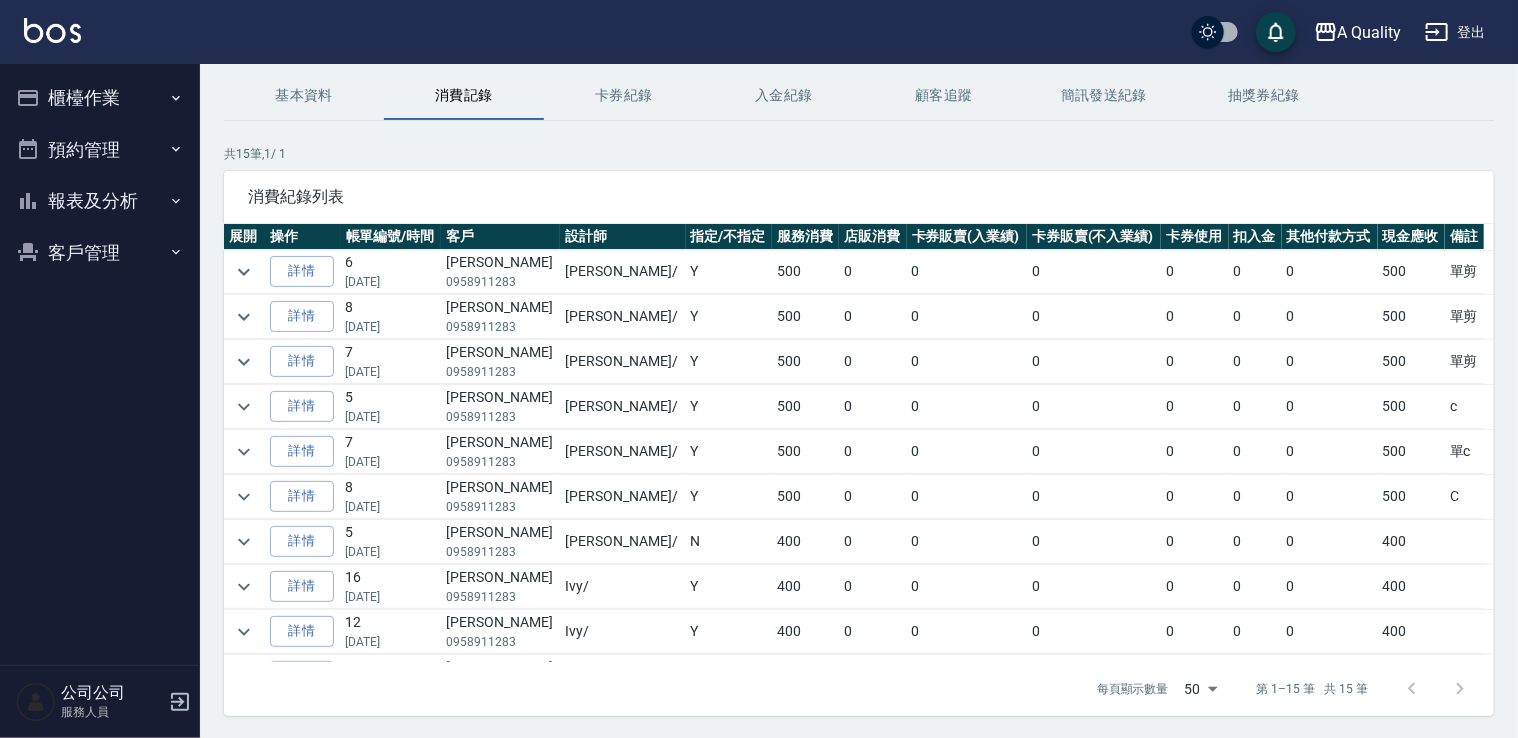 scroll, scrollTop: 135, scrollLeft: 0, axis: vertical 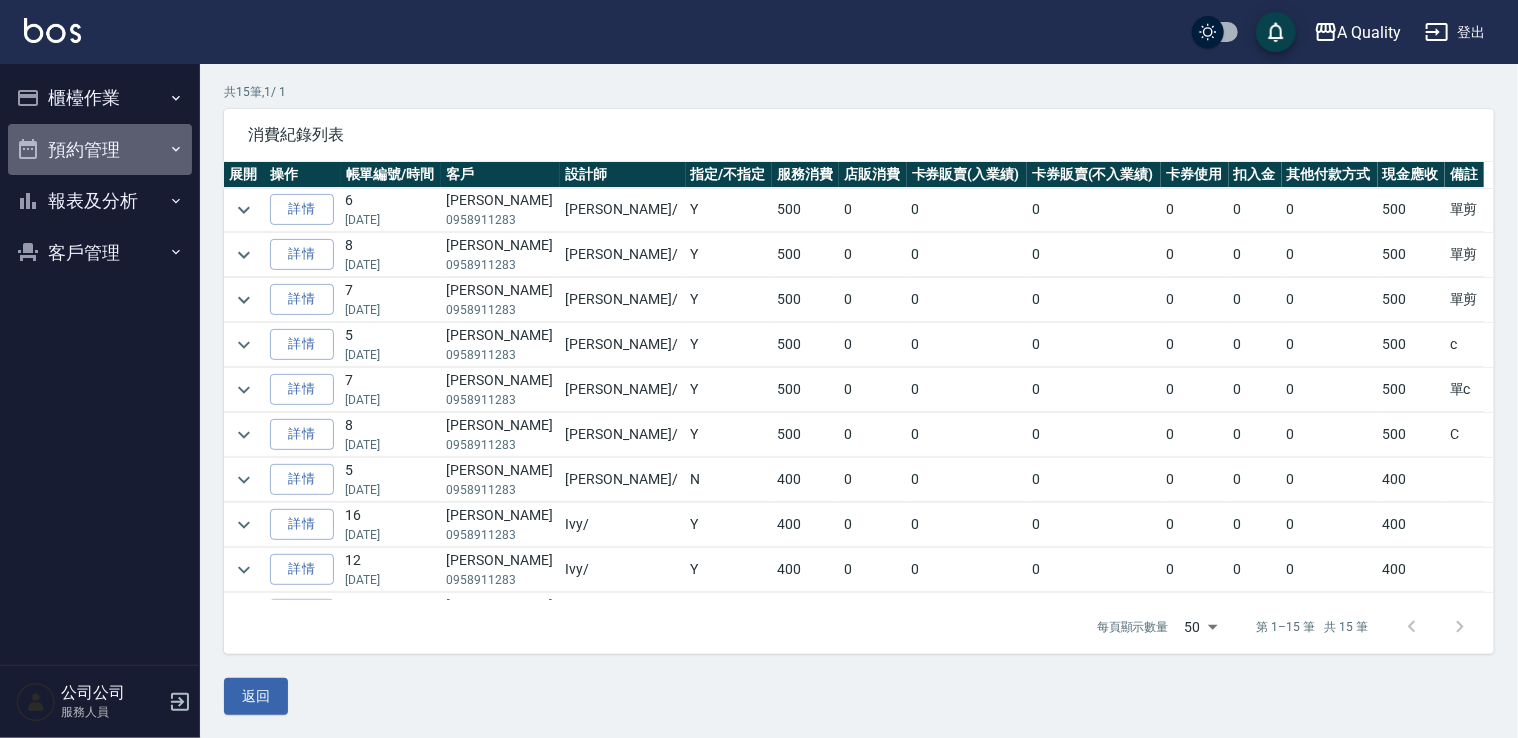 click on "預約管理" at bounding box center [100, 150] 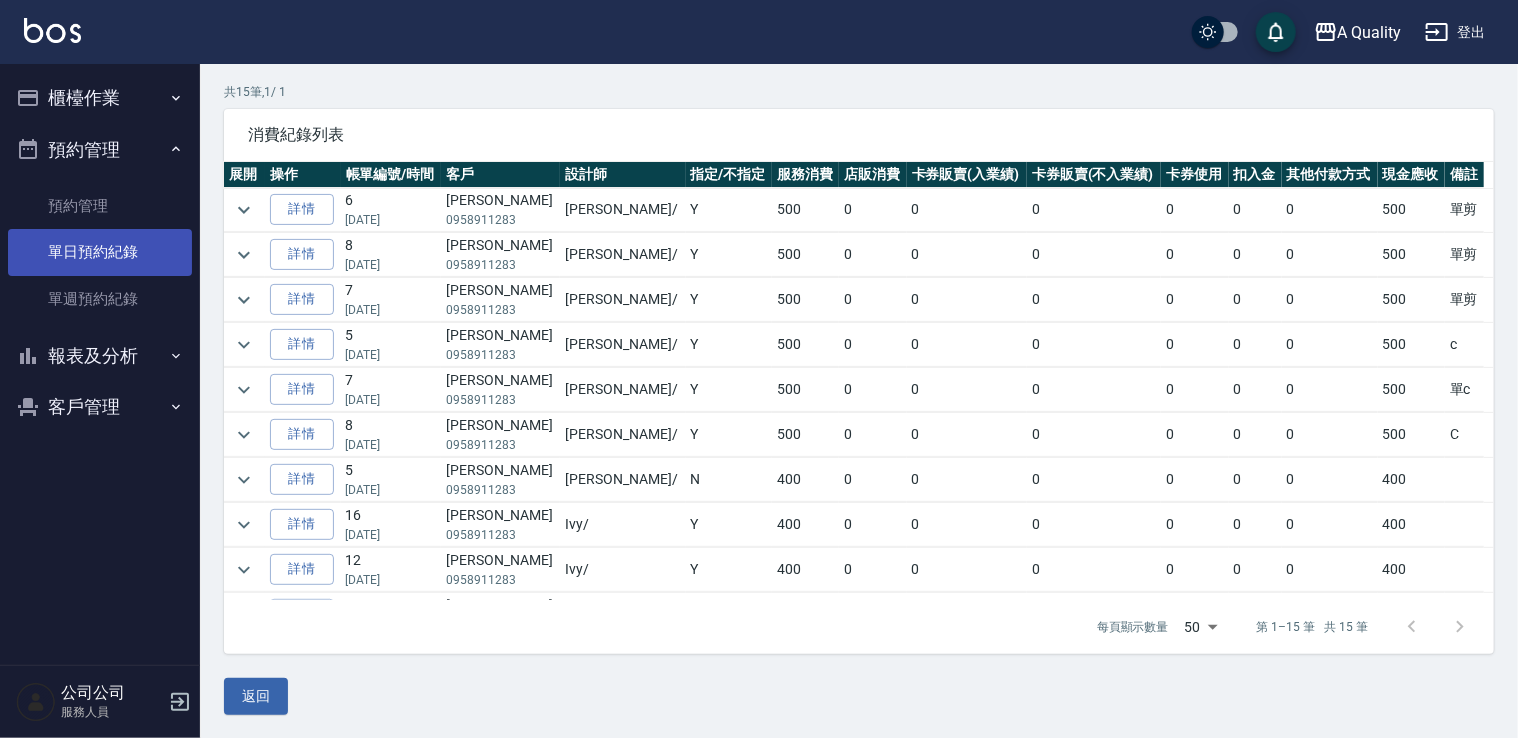 click on "單日預約紀錄" at bounding box center (100, 252) 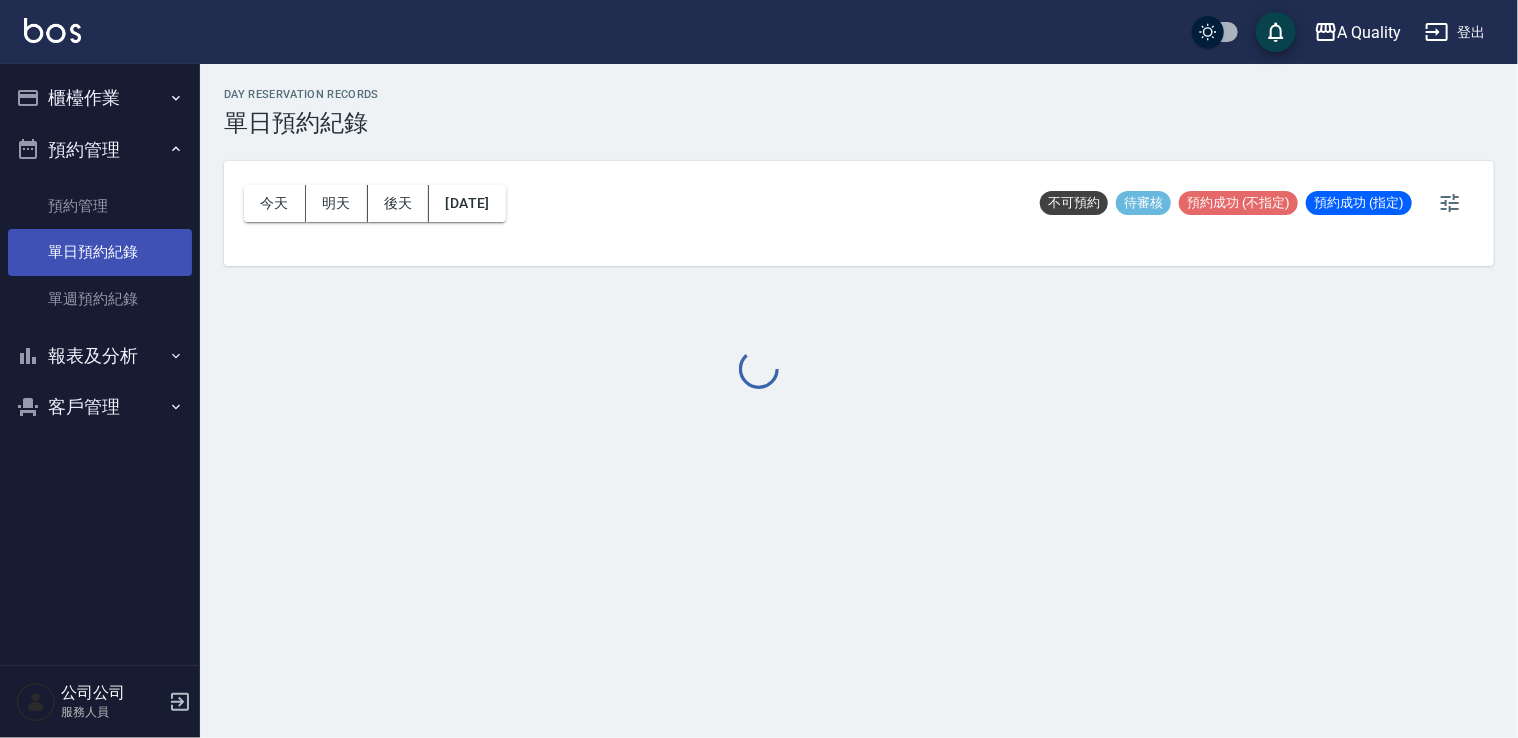 scroll, scrollTop: 0, scrollLeft: 0, axis: both 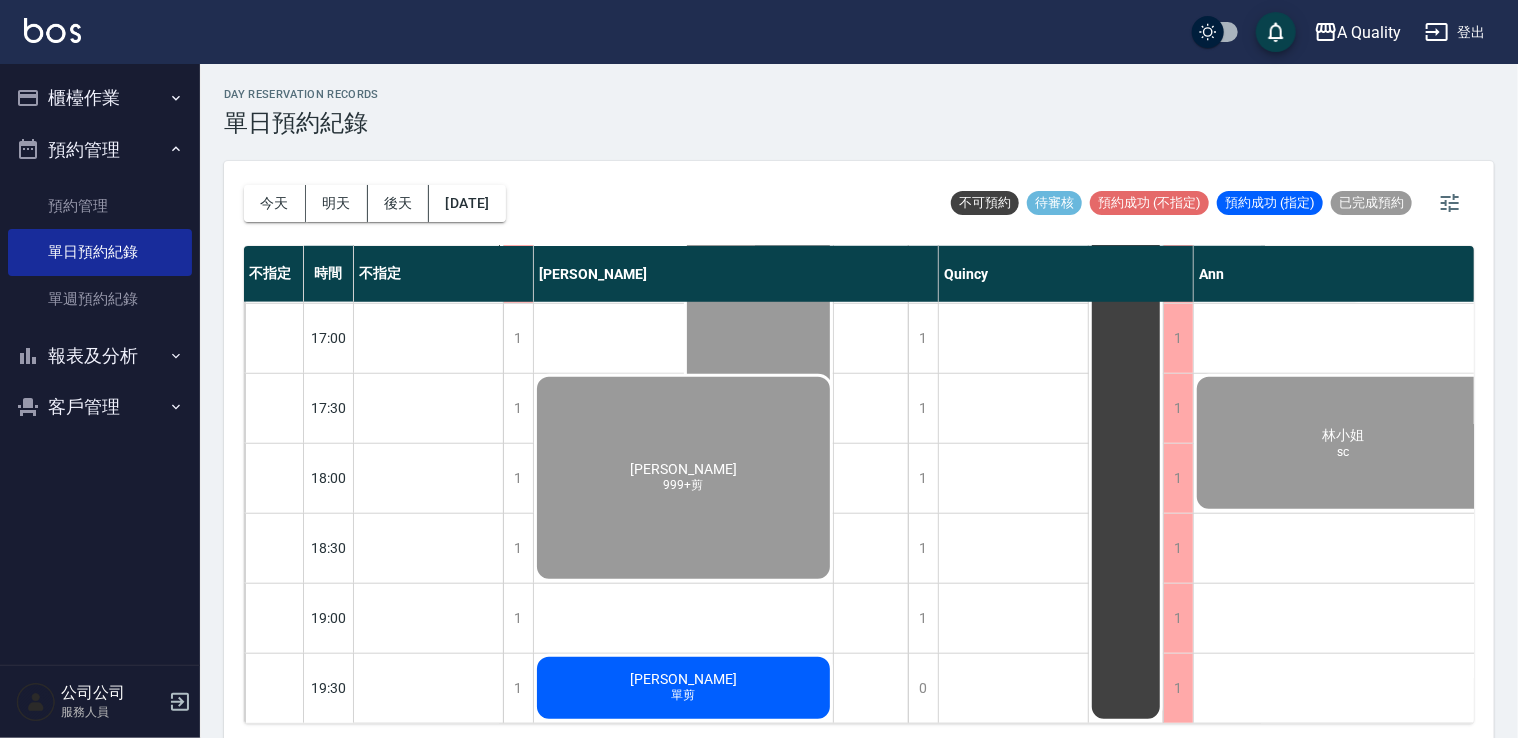 click on "吳龍亨 單剪" at bounding box center [428, -432] 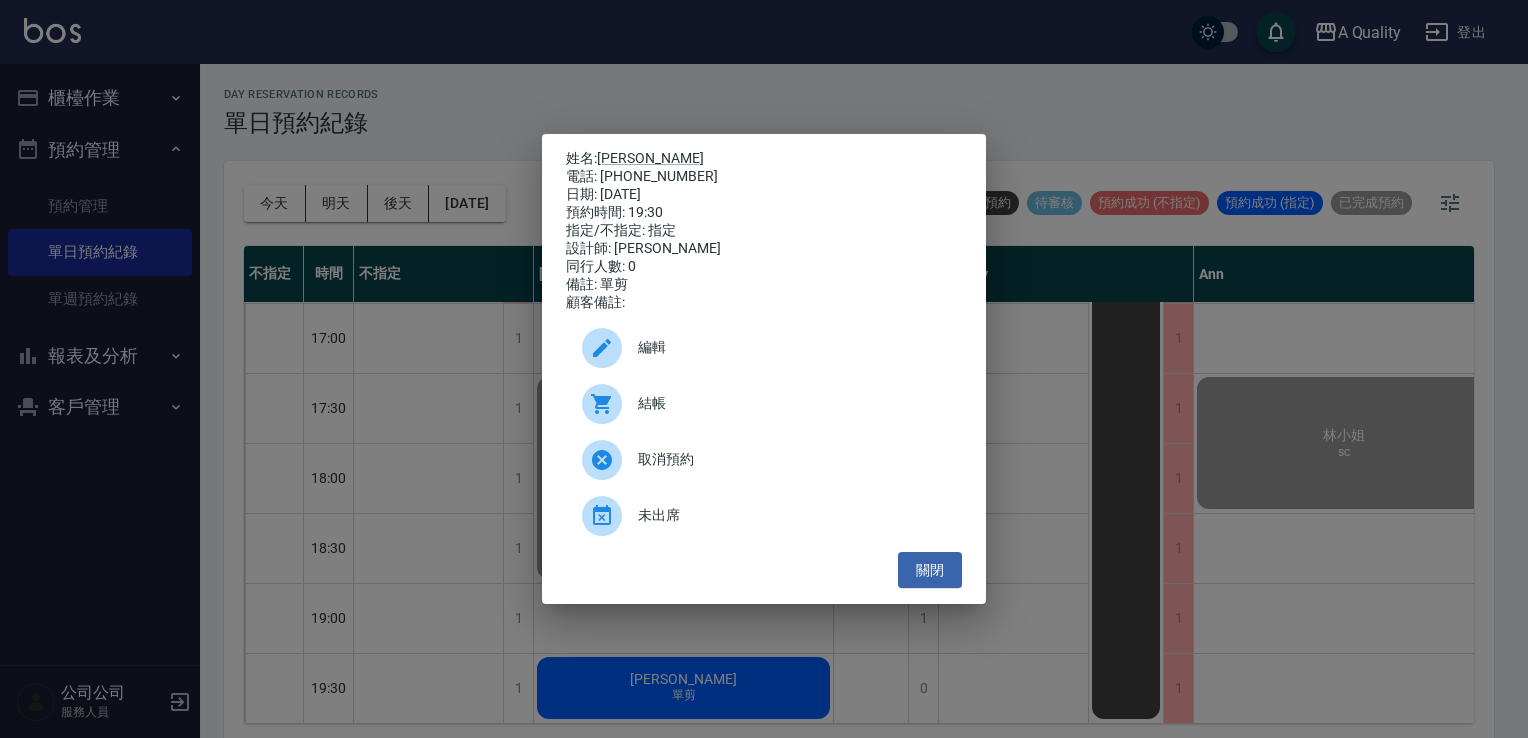 click on "結帳" at bounding box center [792, 403] 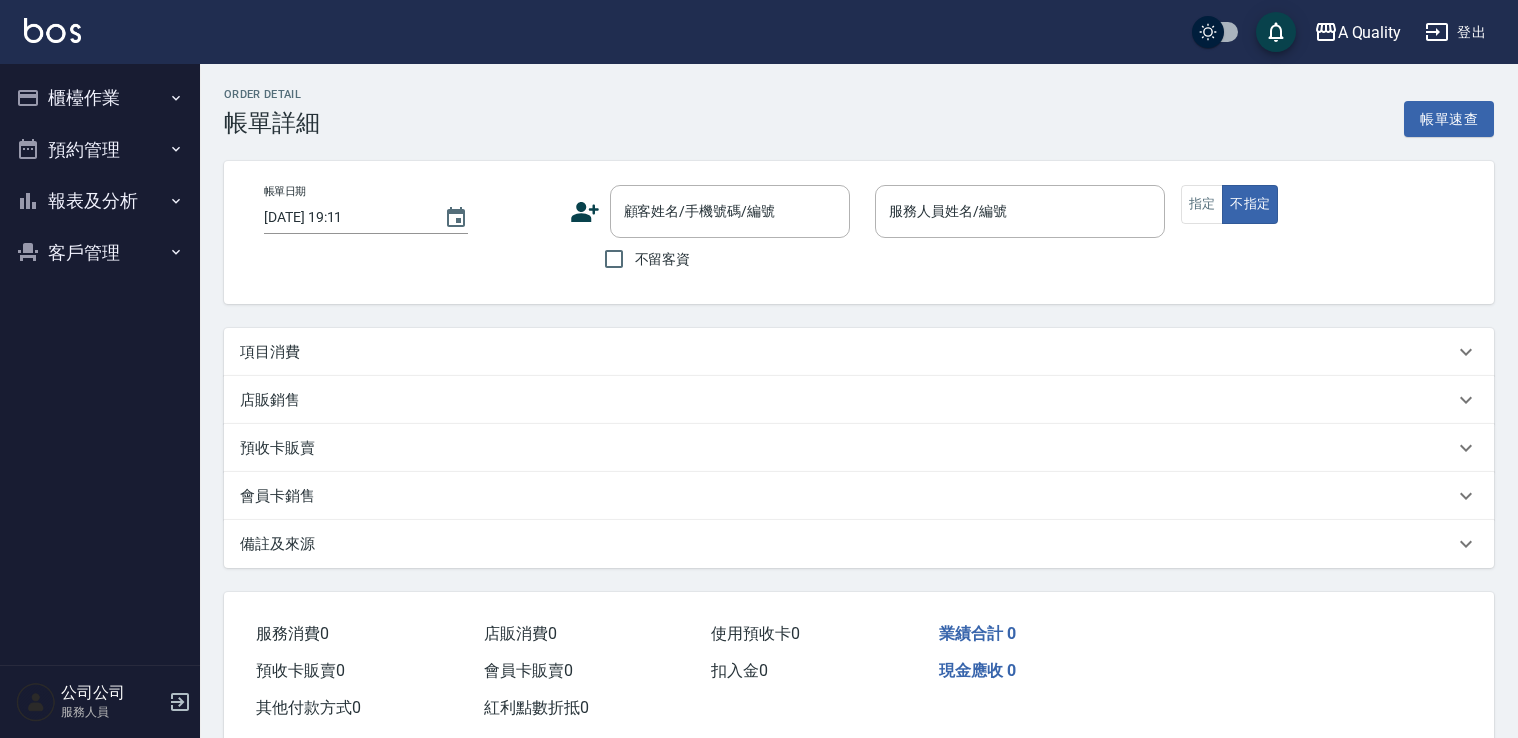 type on "2025/07/12 19:30" 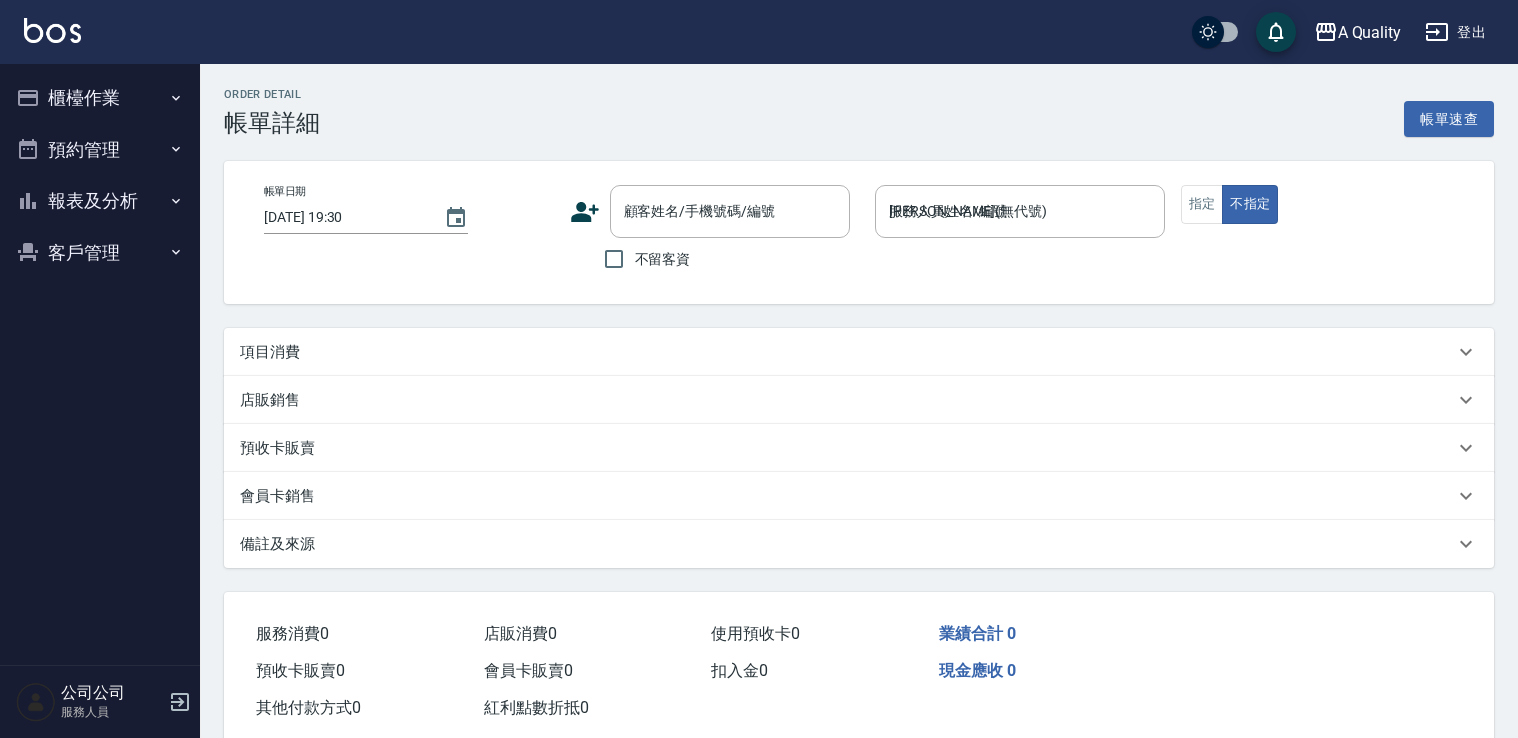 scroll, scrollTop: 0, scrollLeft: 0, axis: both 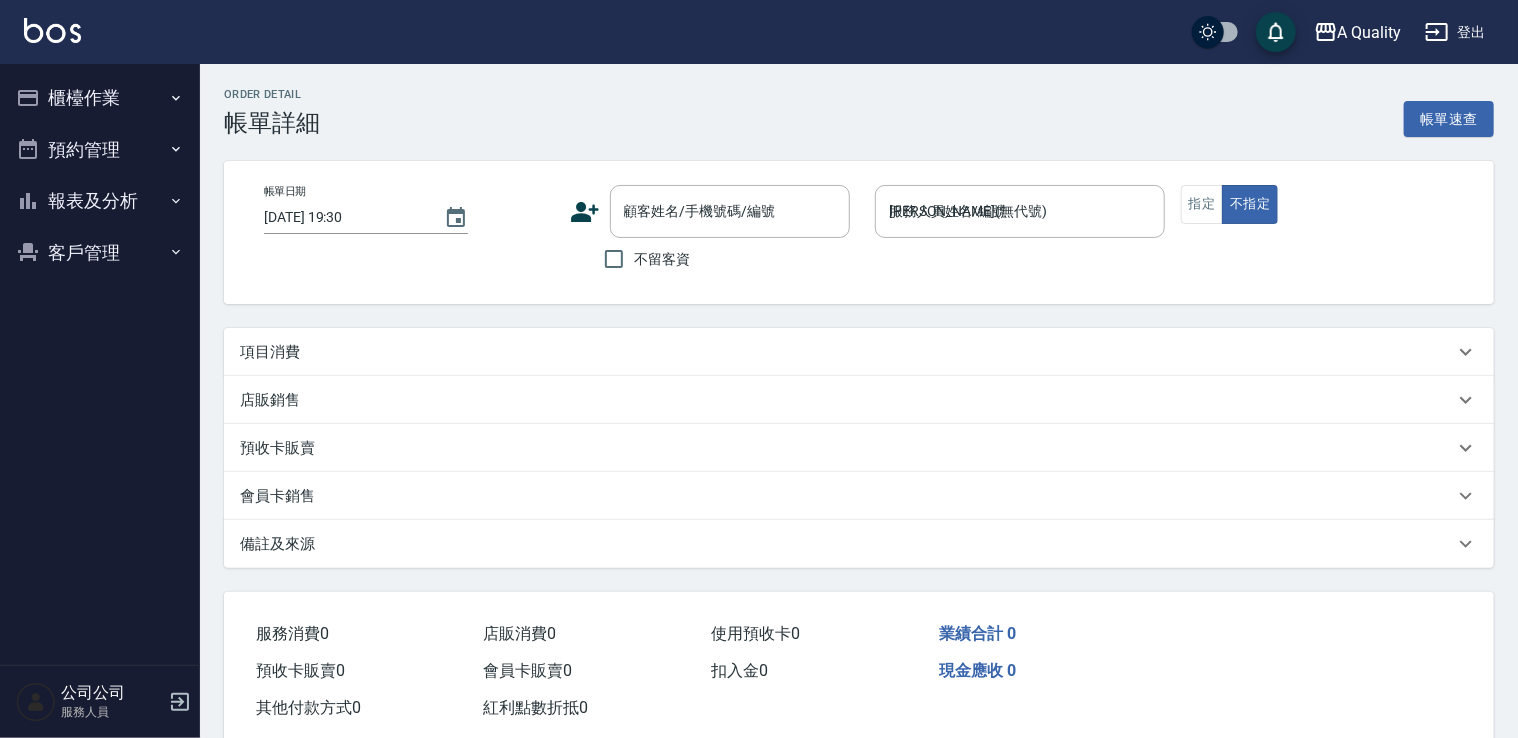 type on "吳龍亨/0958911283/" 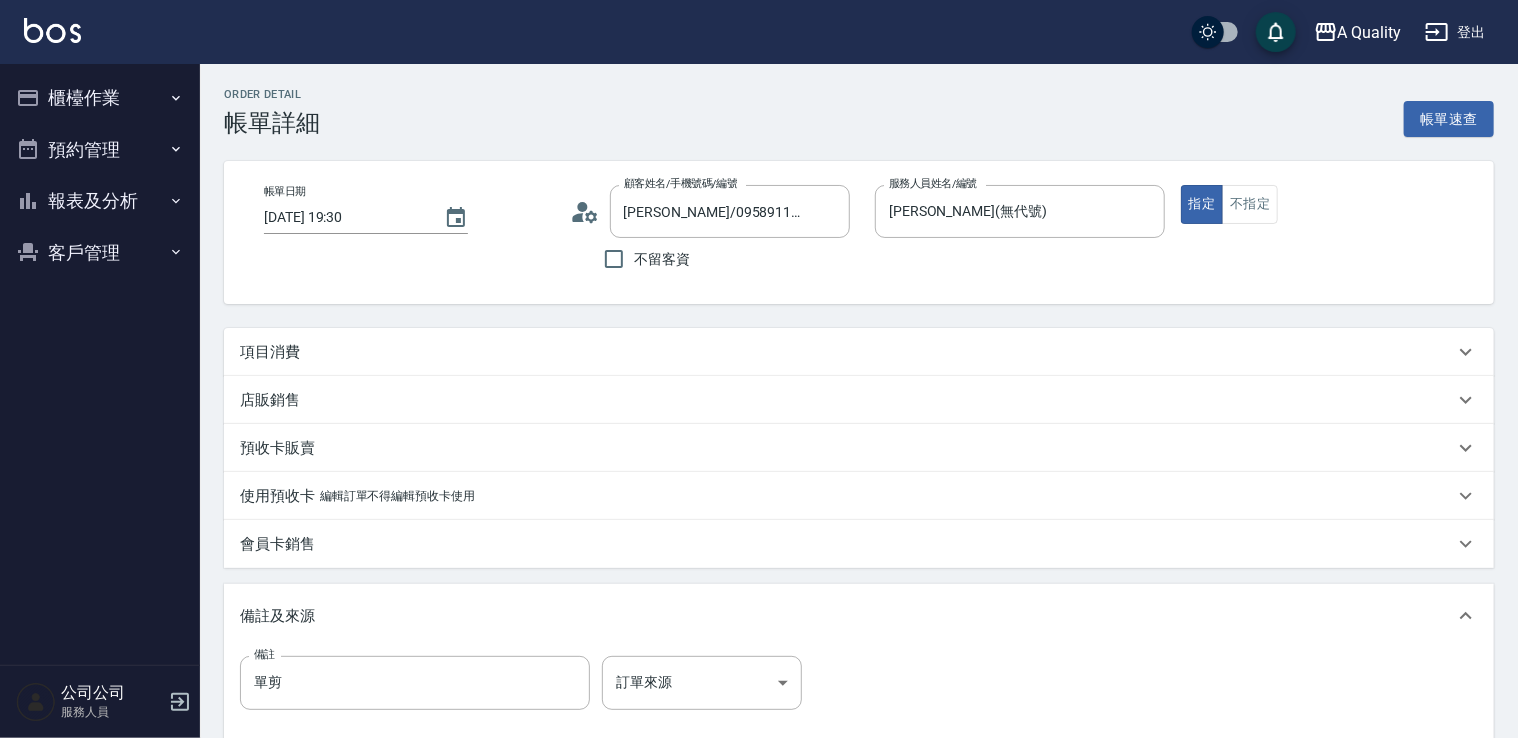 click on "項目消費" at bounding box center (847, 352) 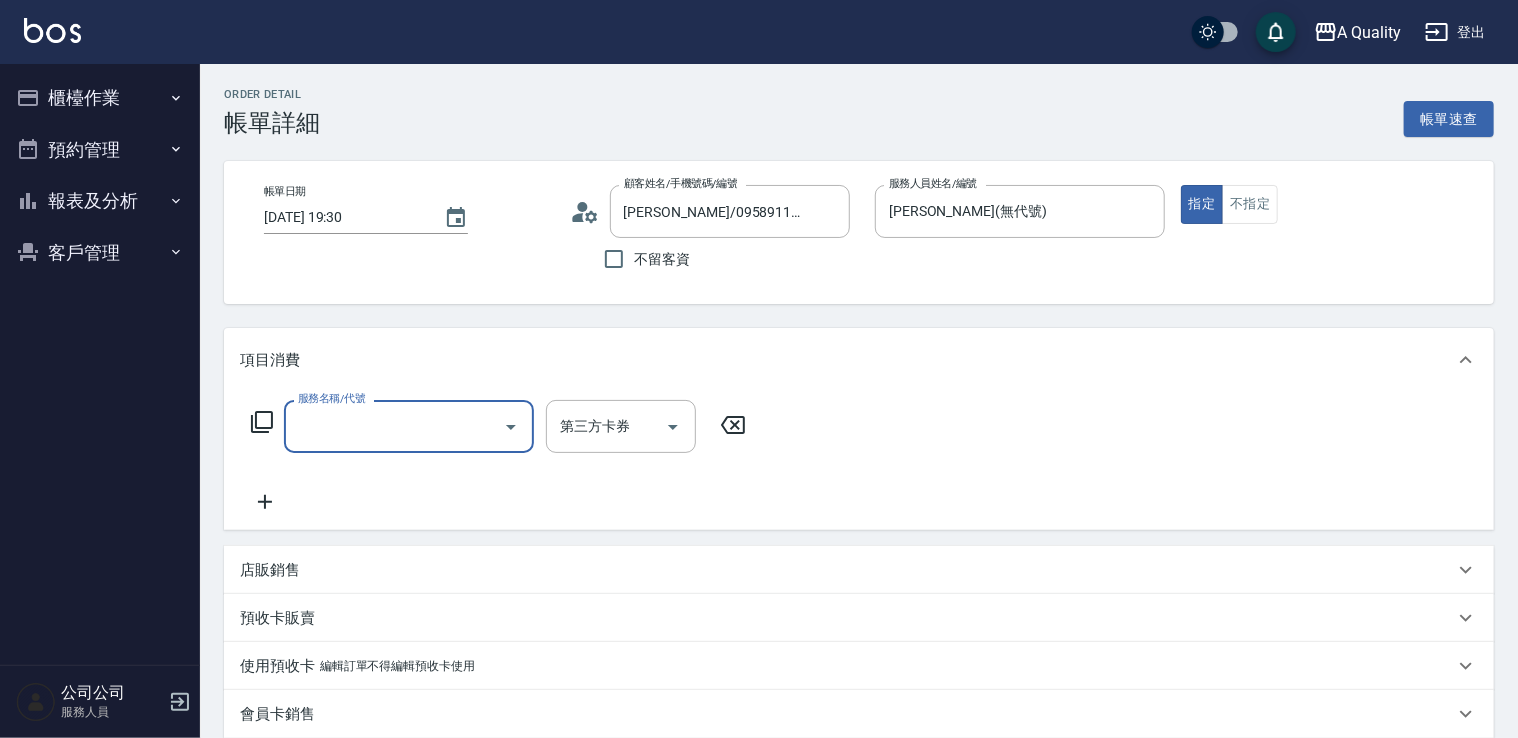 scroll, scrollTop: 0, scrollLeft: 0, axis: both 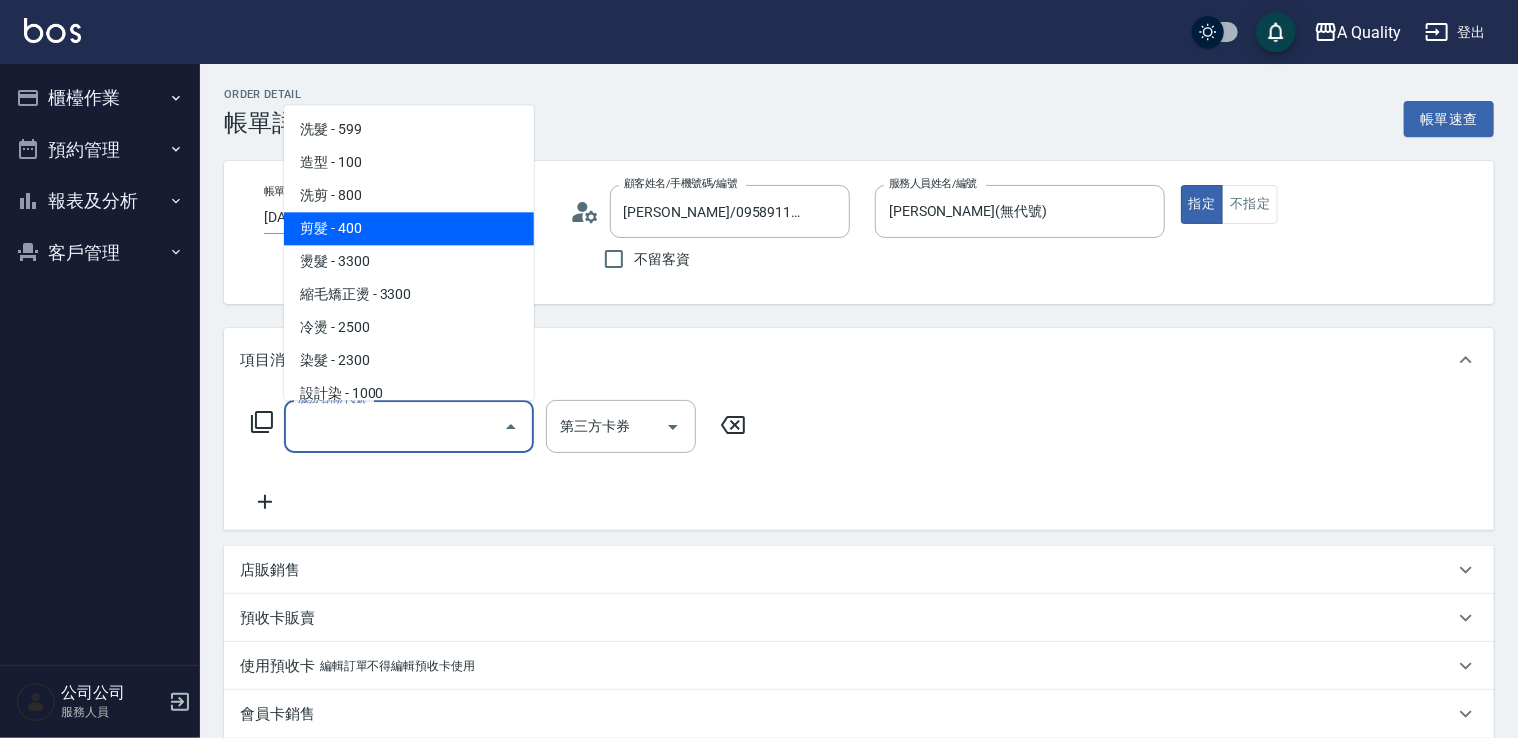 click on "剪髮 - 400" at bounding box center (409, 228) 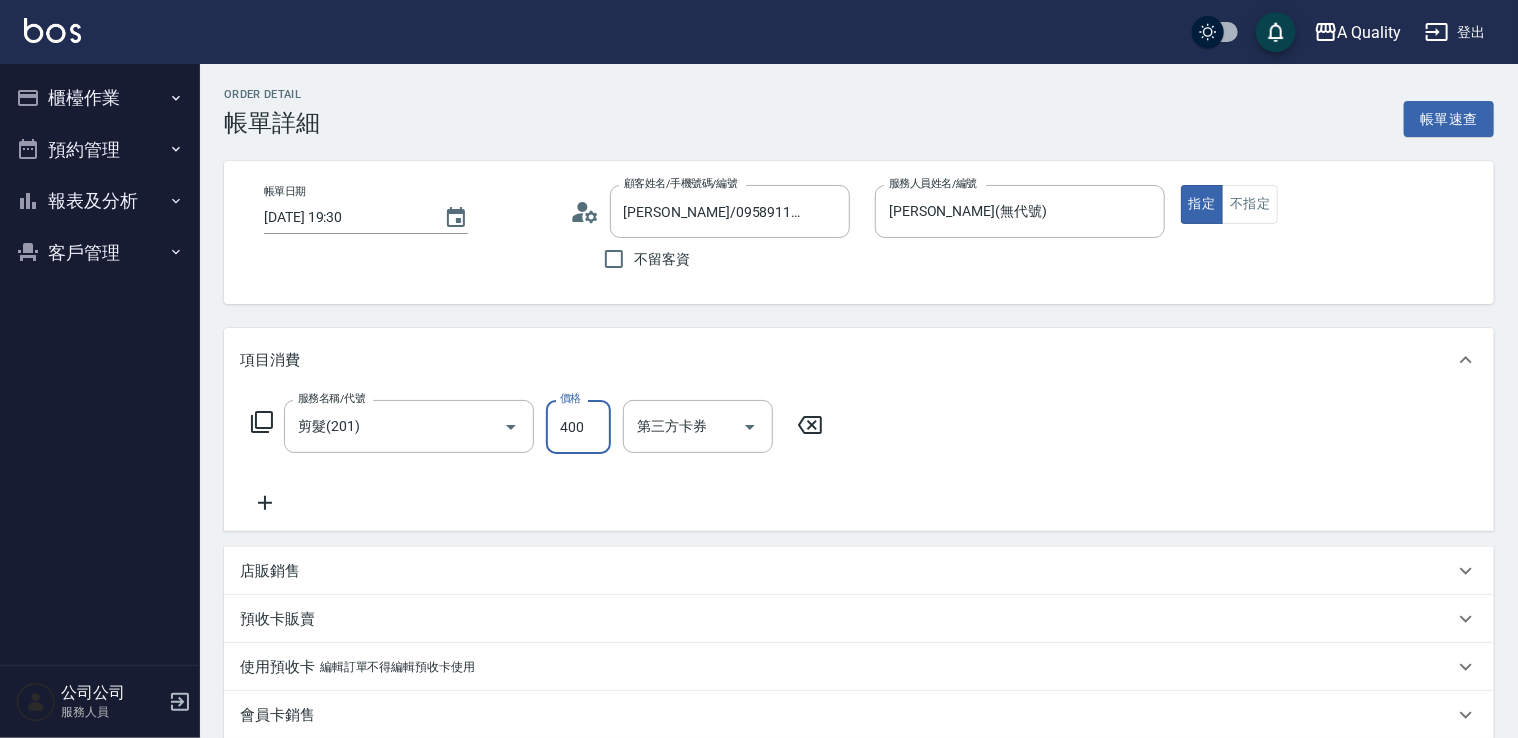 click on "400" at bounding box center [578, 427] 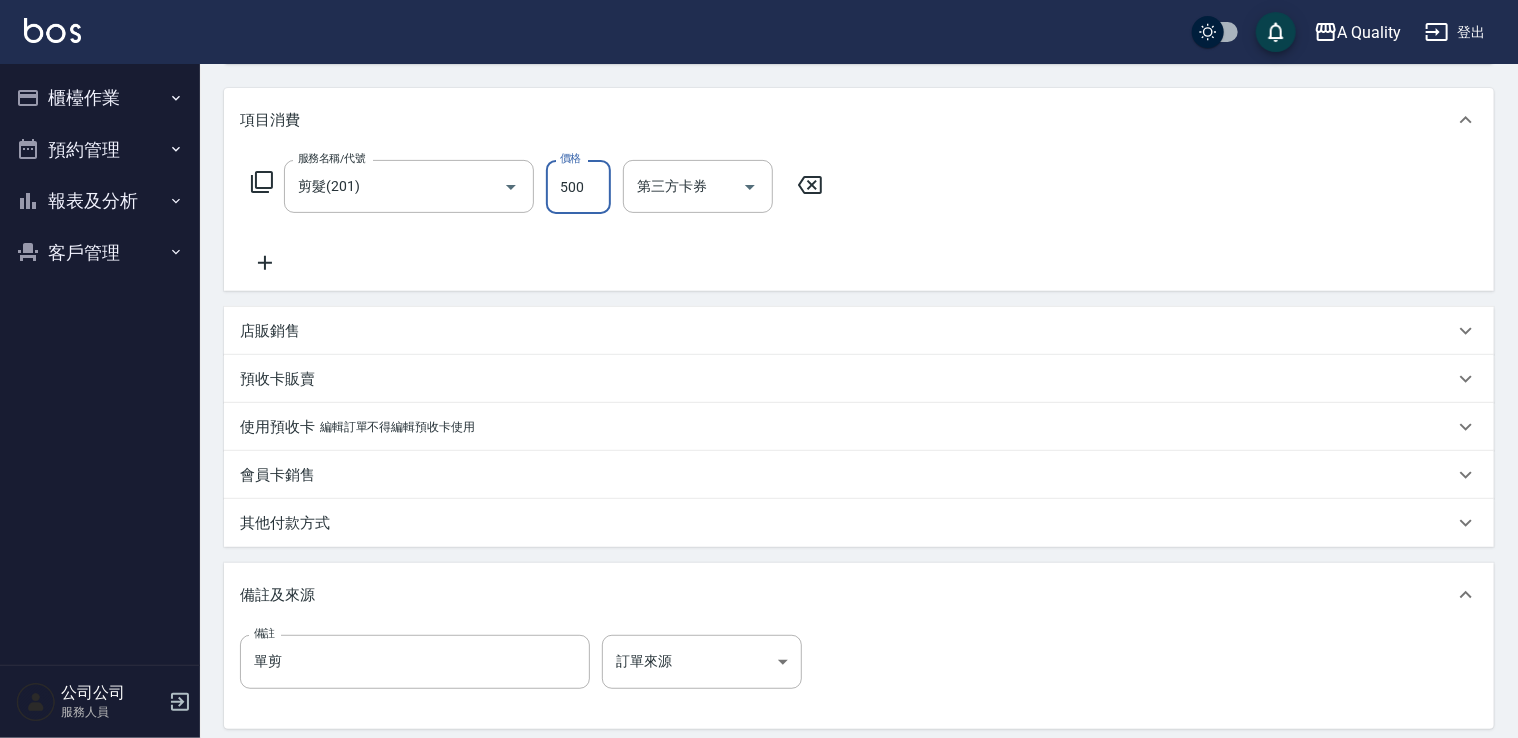 scroll, scrollTop: 444, scrollLeft: 0, axis: vertical 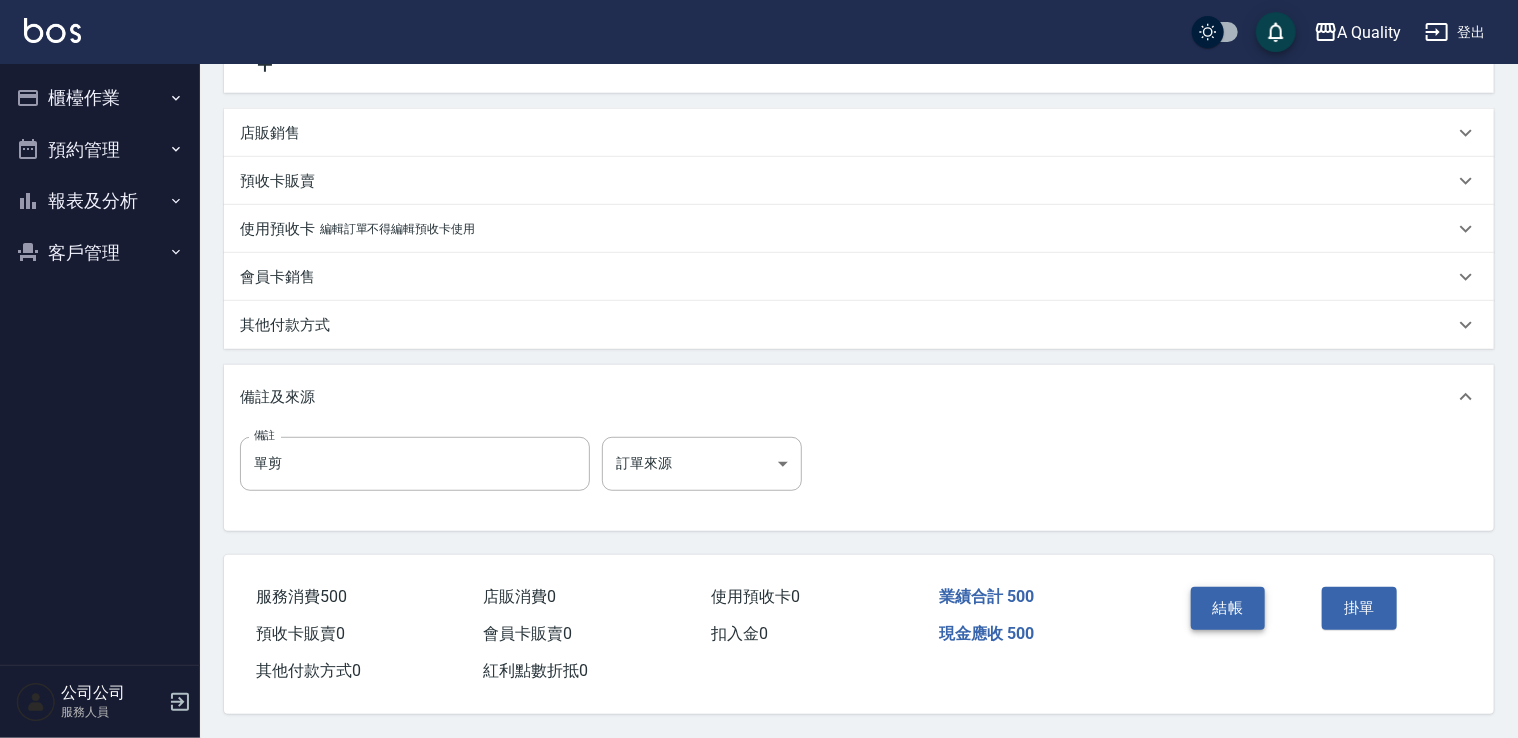 type on "500" 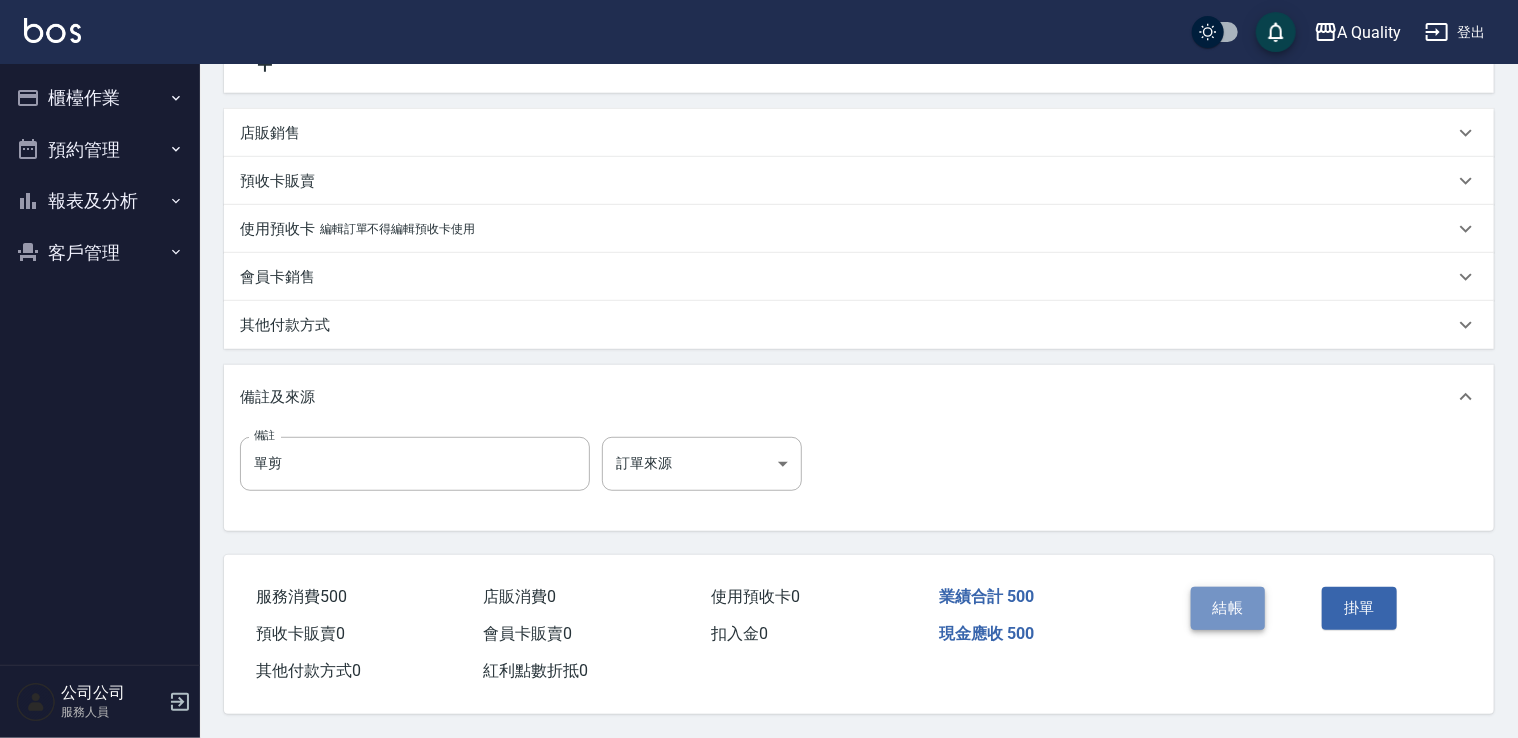 click on "結帳" at bounding box center [1228, 608] 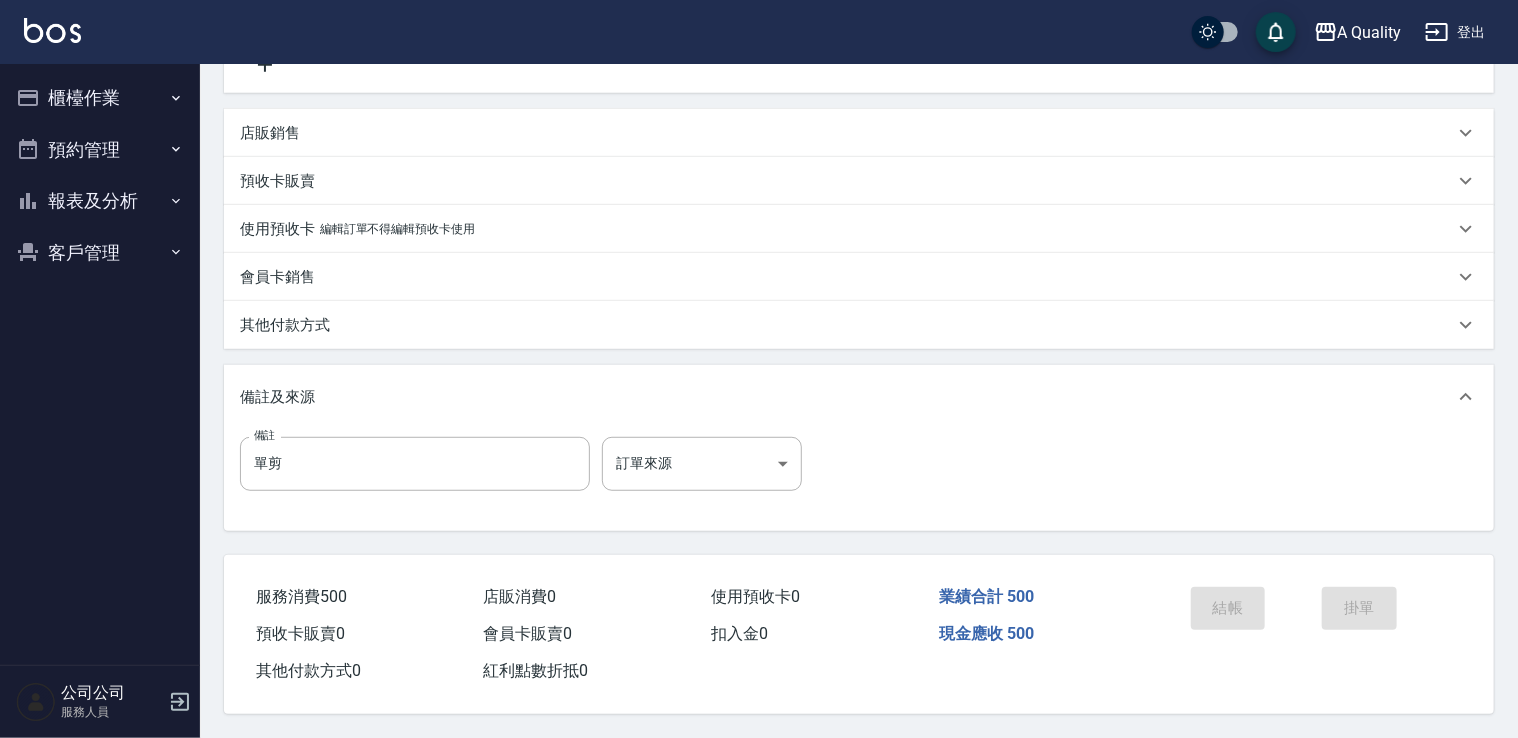 scroll, scrollTop: 0, scrollLeft: 0, axis: both 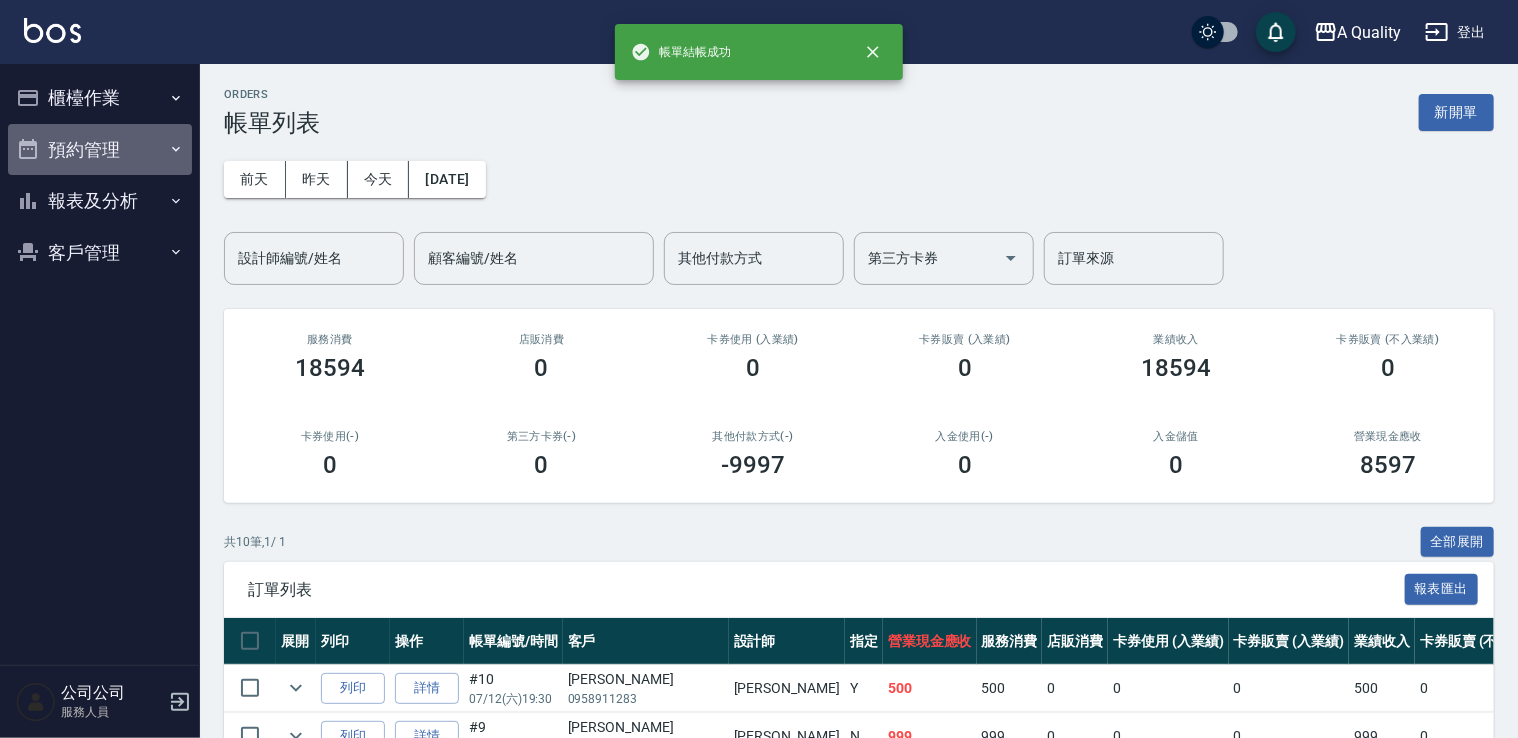 click on "預約管理" at bounding box center [100, 150] 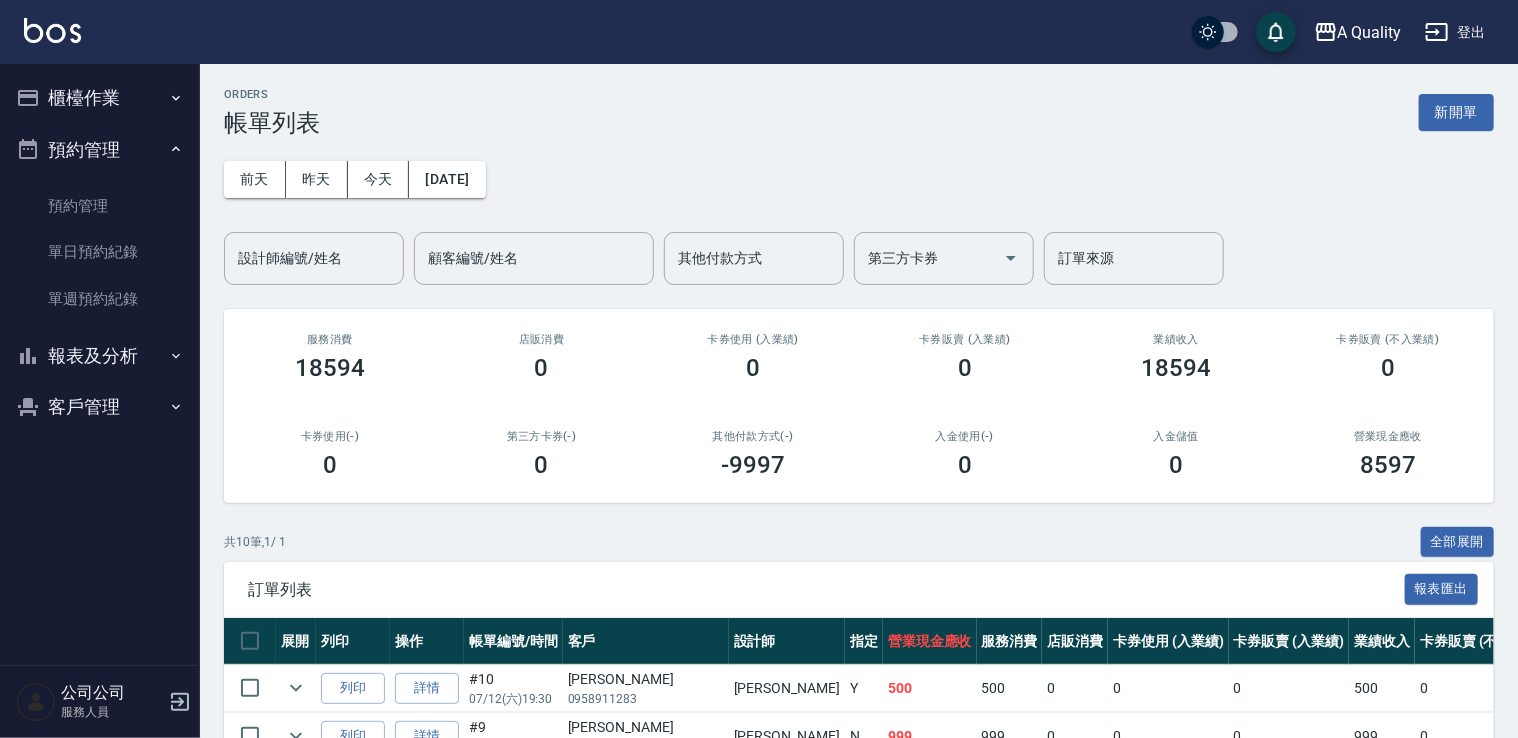 click on "報表及分析" at bounding box center [100, 356] 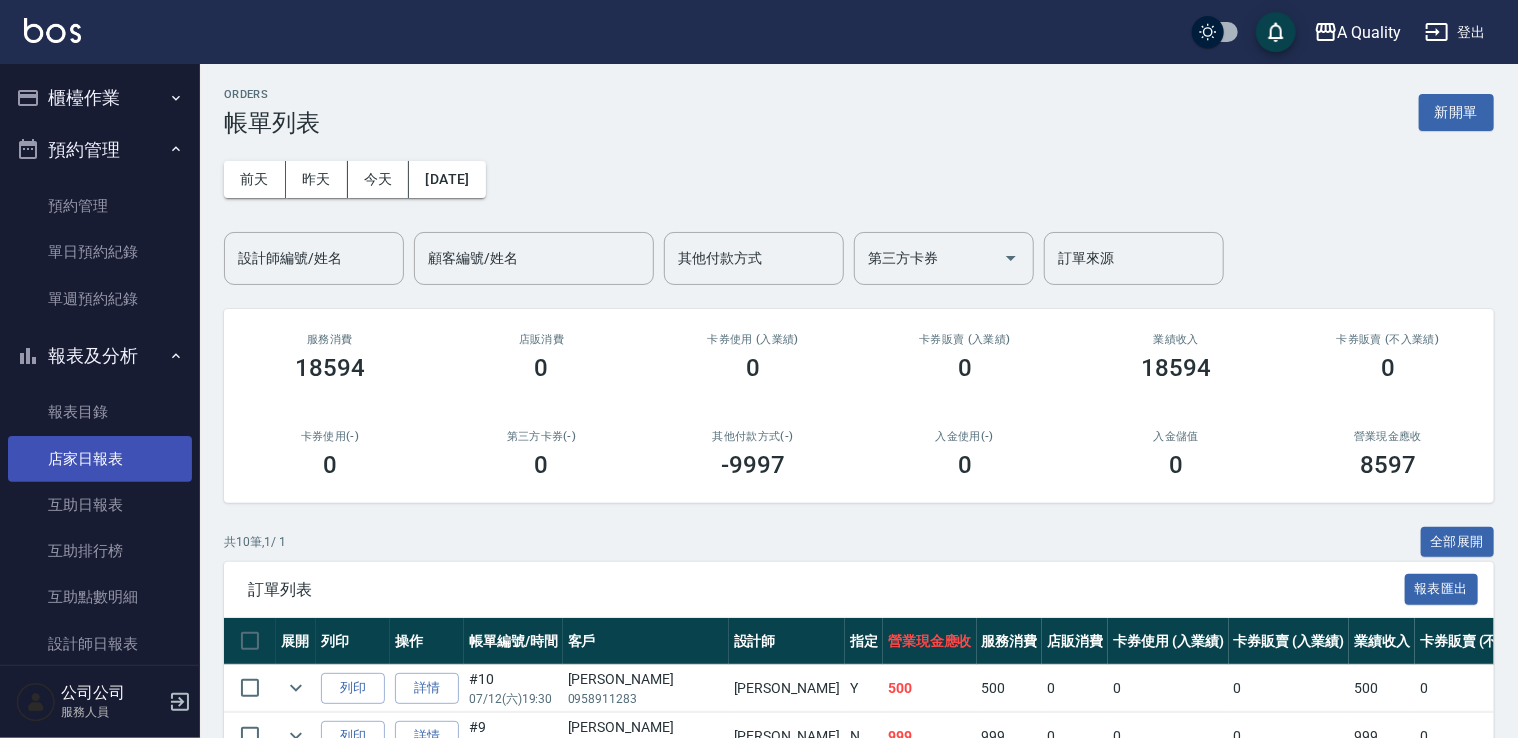 click on "店家日報表" at bounding box center [100, 459] 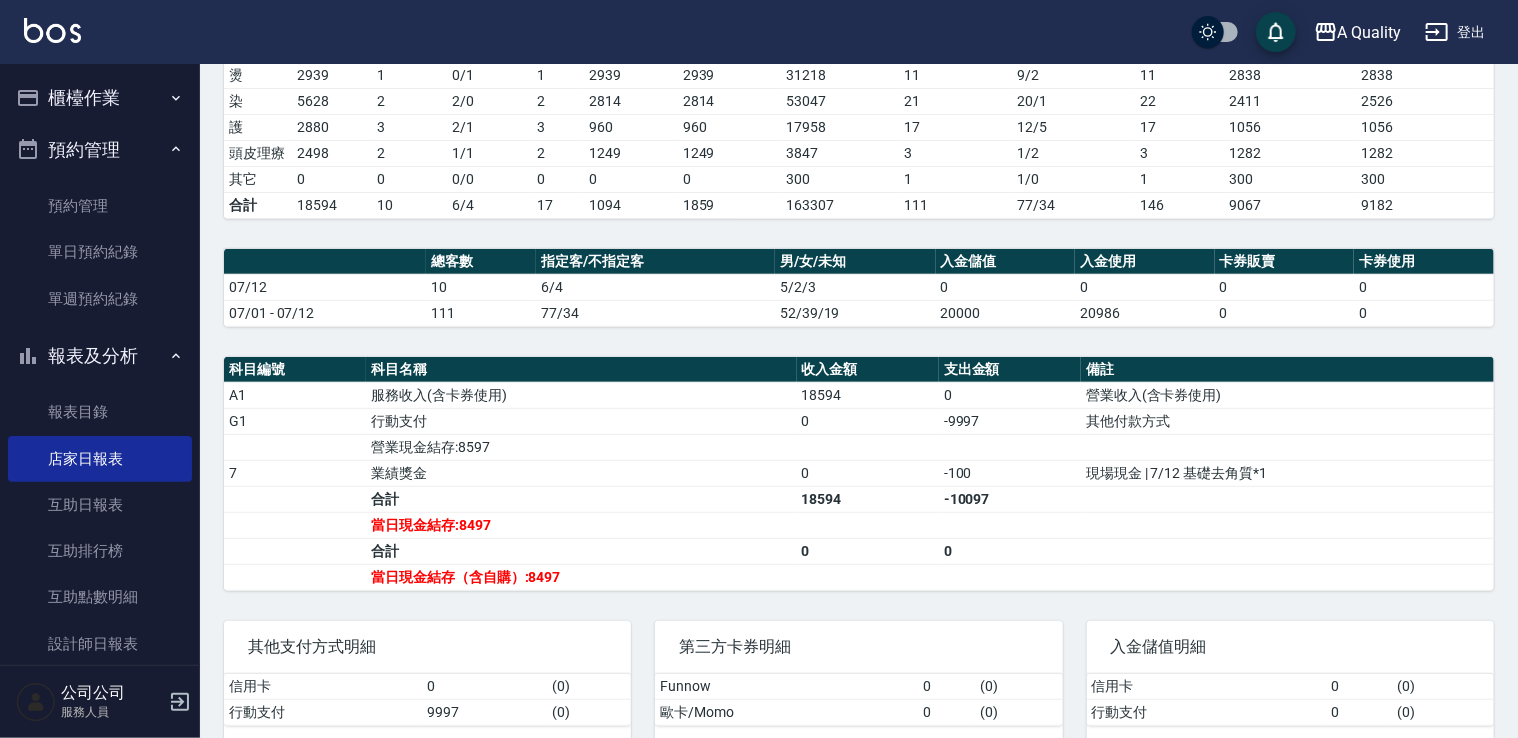 scroll, scrollTop: 396, scrollLeft: 0, axis: vertical 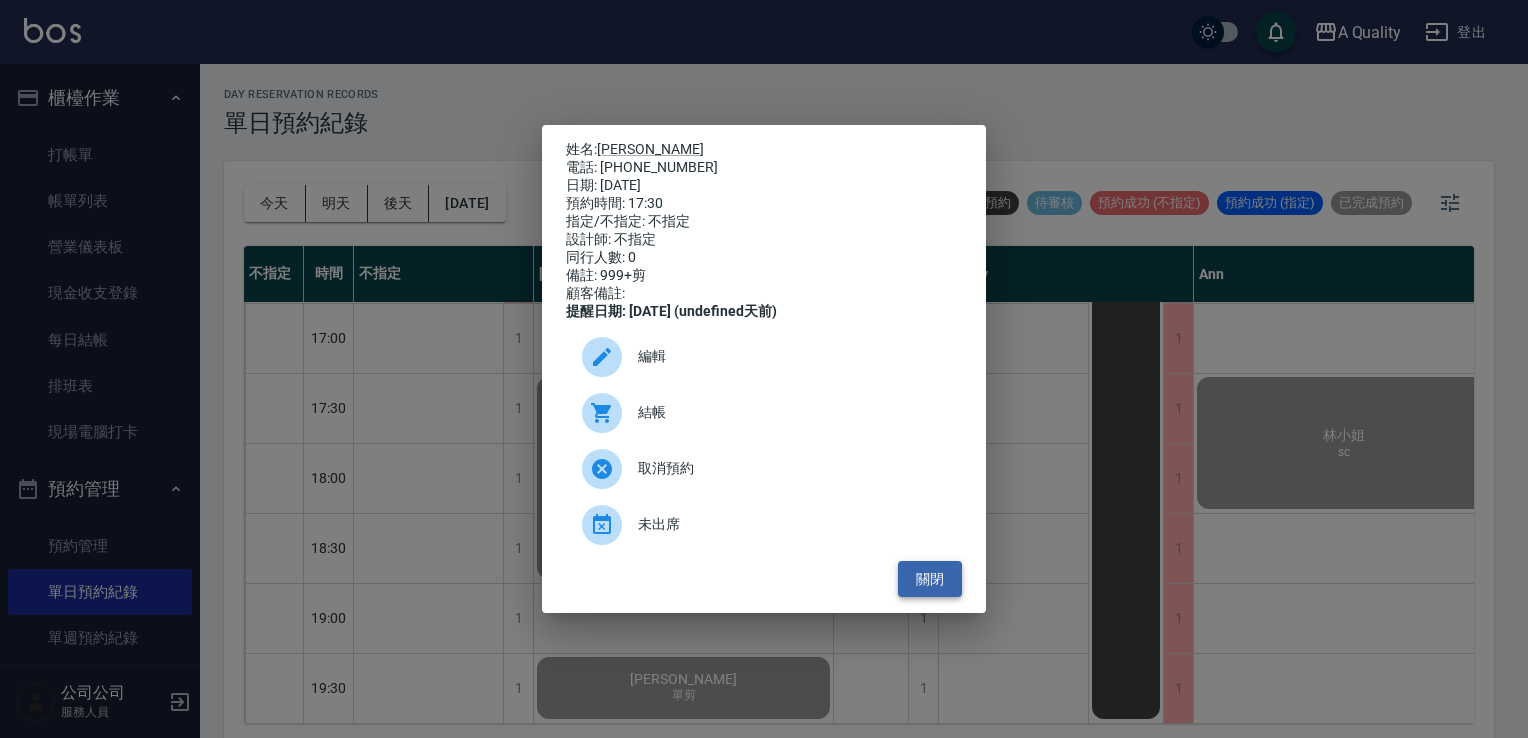 click on "關閉" at bounding box center (930, 579) 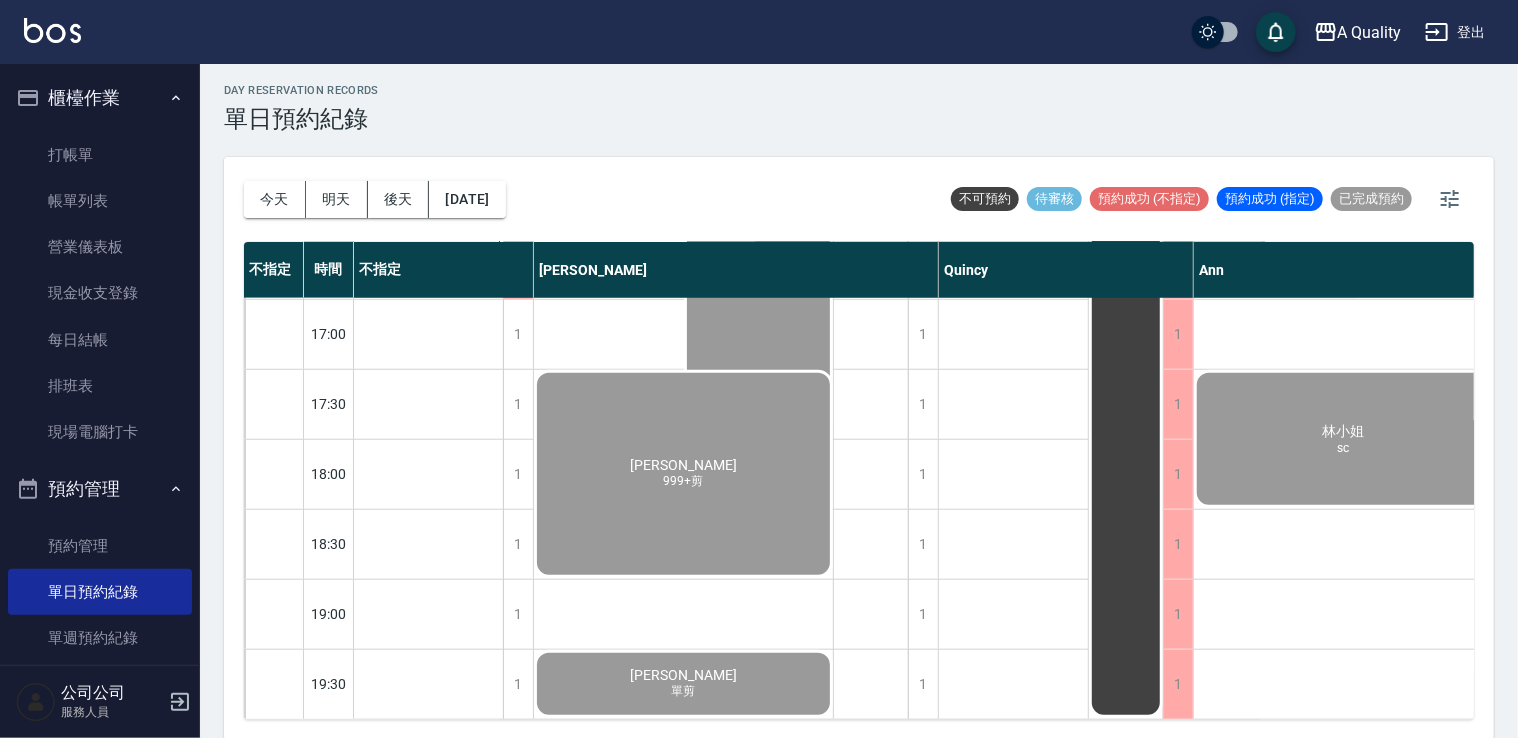 scroll, scrollTop: 5, scrollLeft: 0, axis: vertical 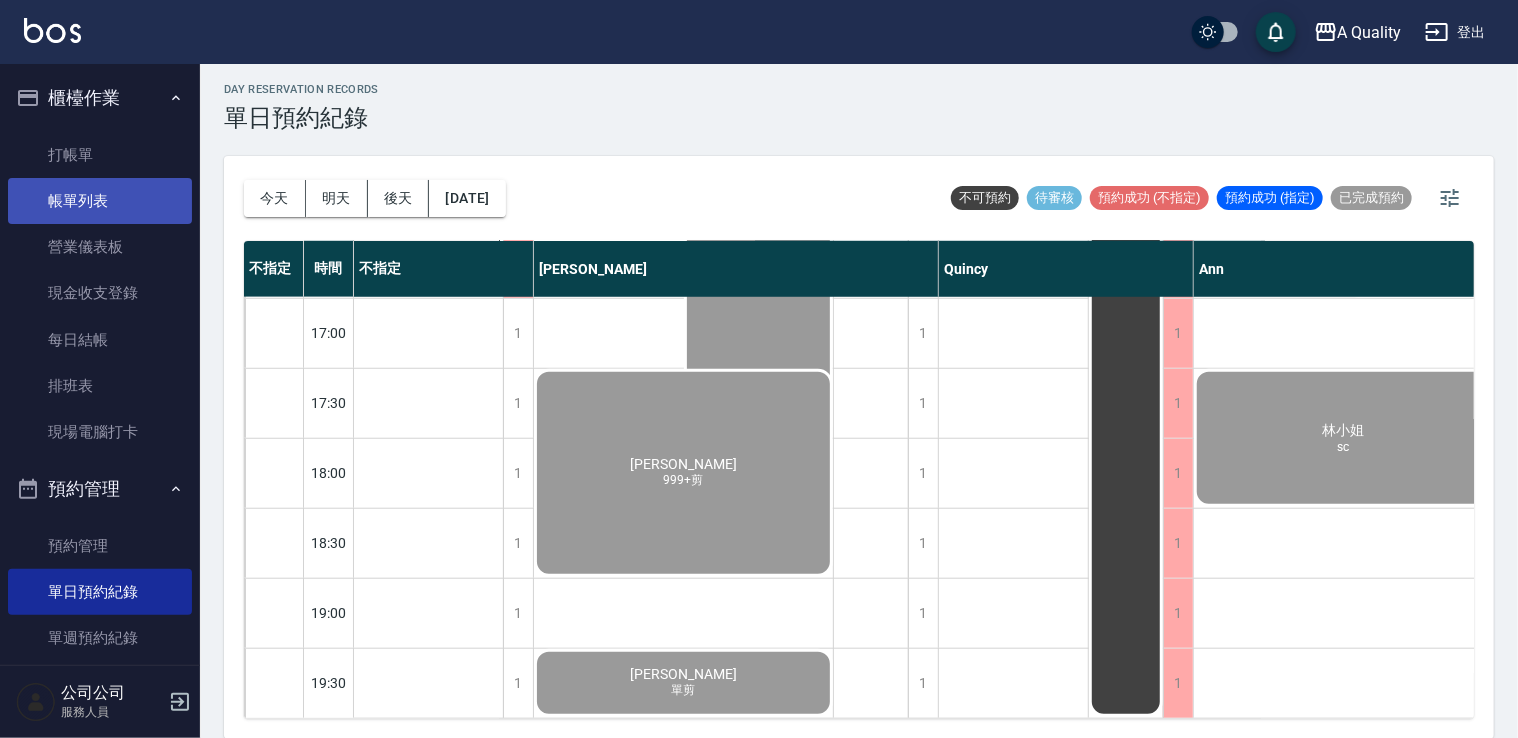 click on "帳單列表" at bounding box center [100, 201] 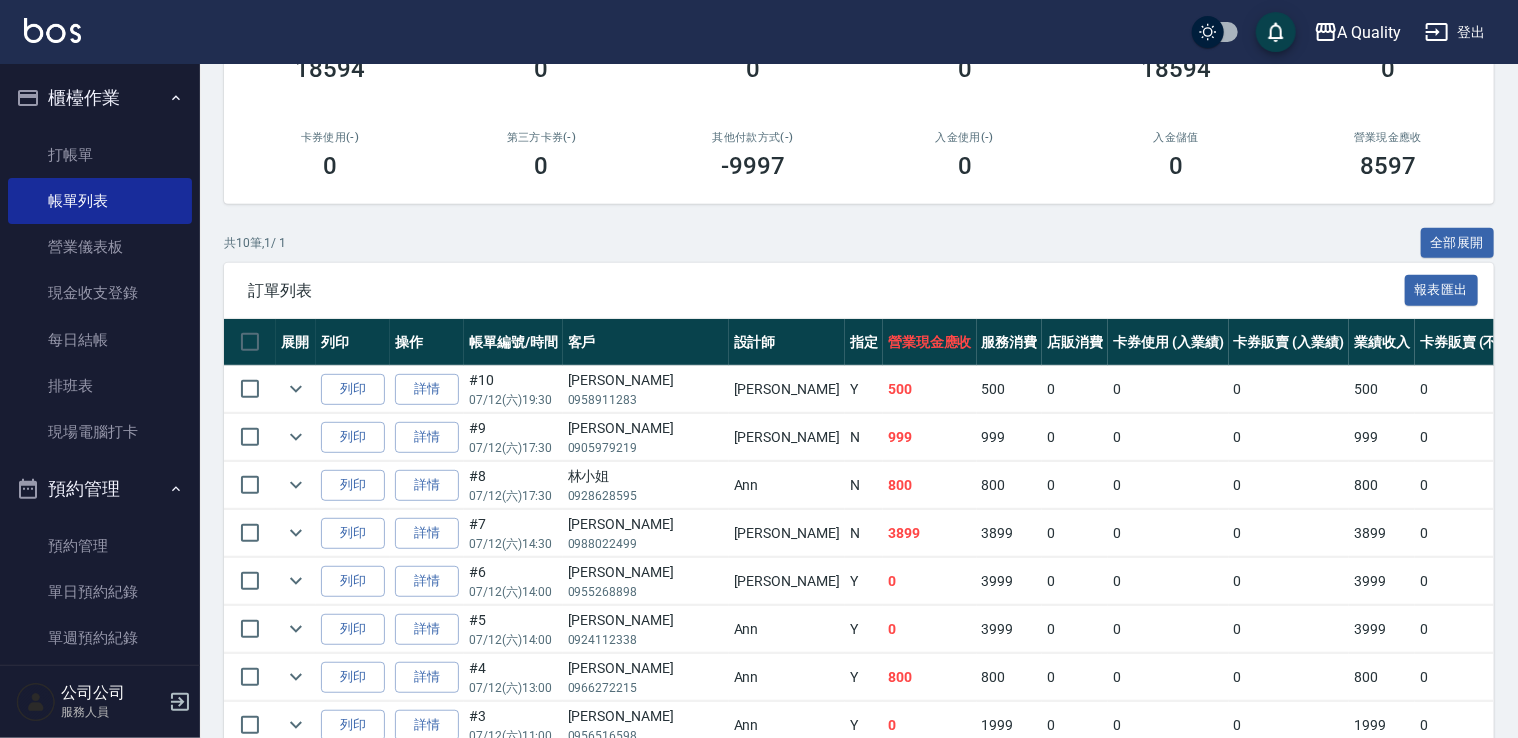 scroll, scrollTop: 300, scrollLeft: 0, axis: vertical 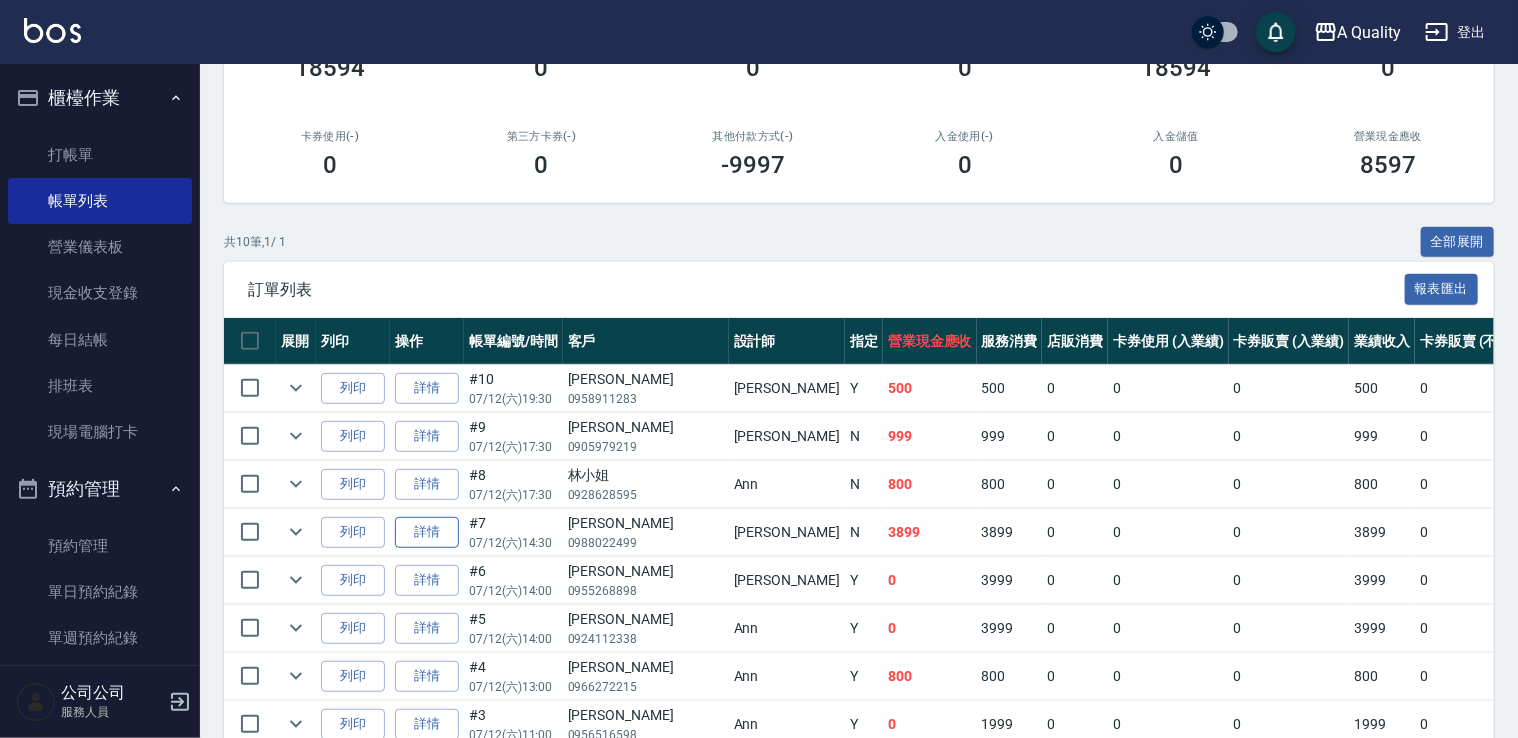 click on "詳情" at bounding box center (427, 532) 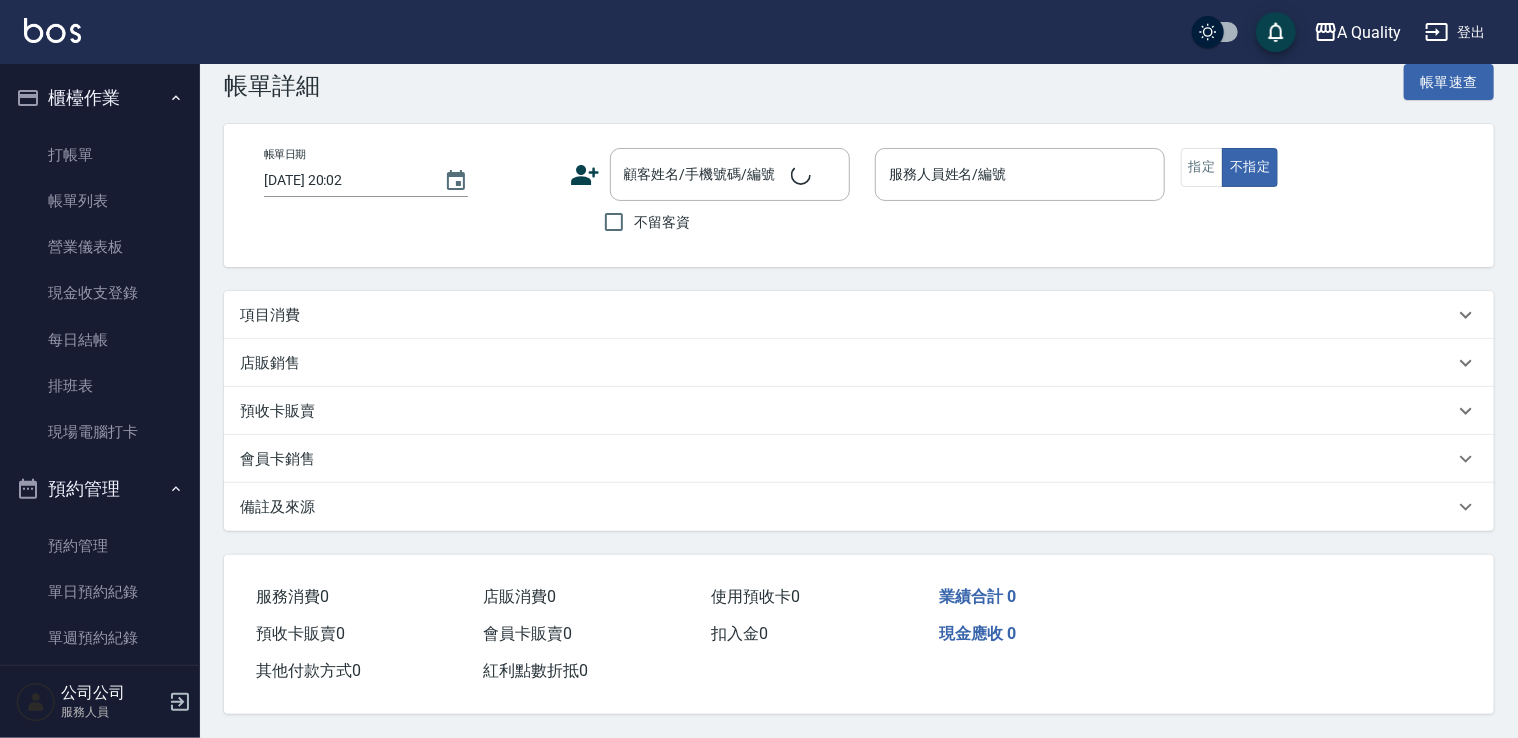 scroll, scrollTop: 0, scrollLeft: 0, axis: both 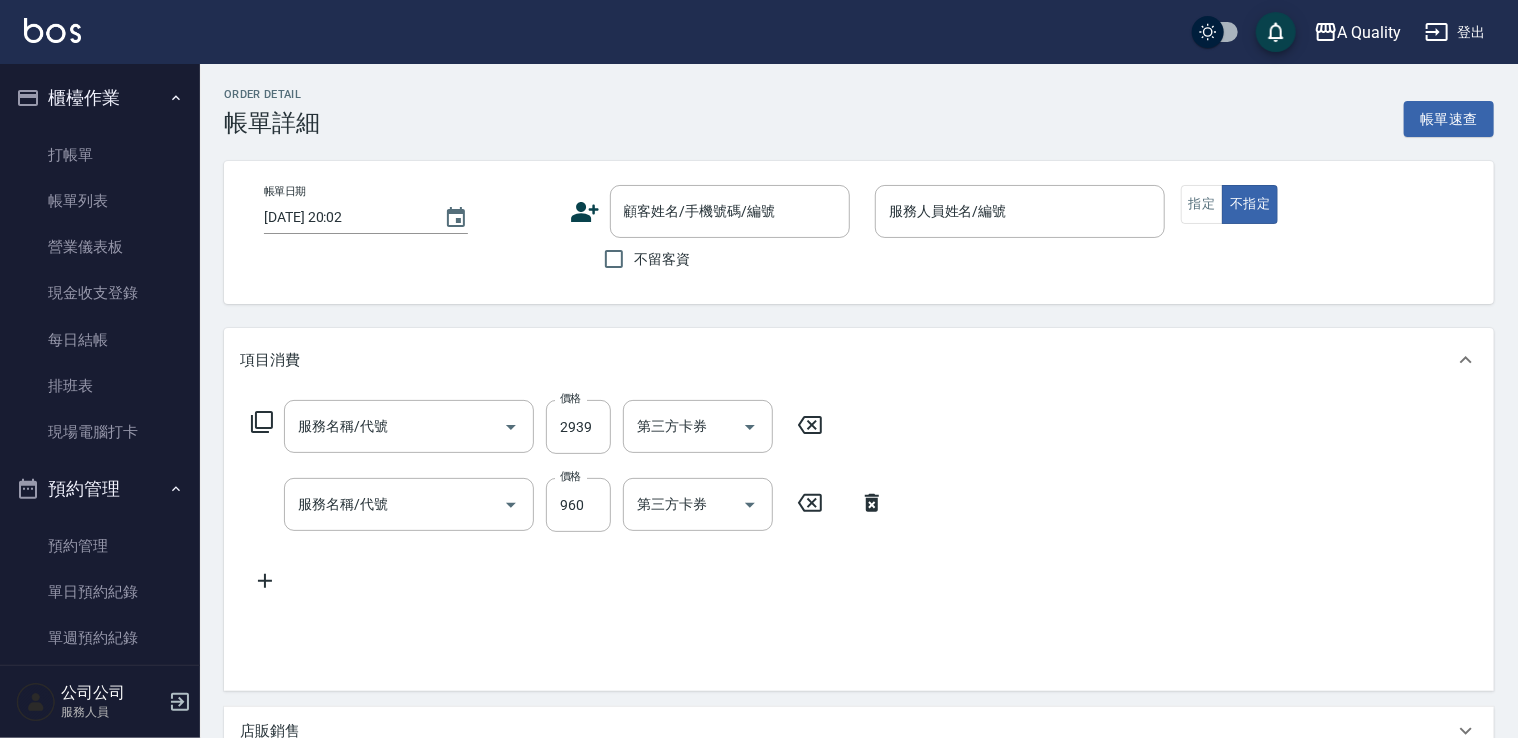 type on "[DATE] 14:30" 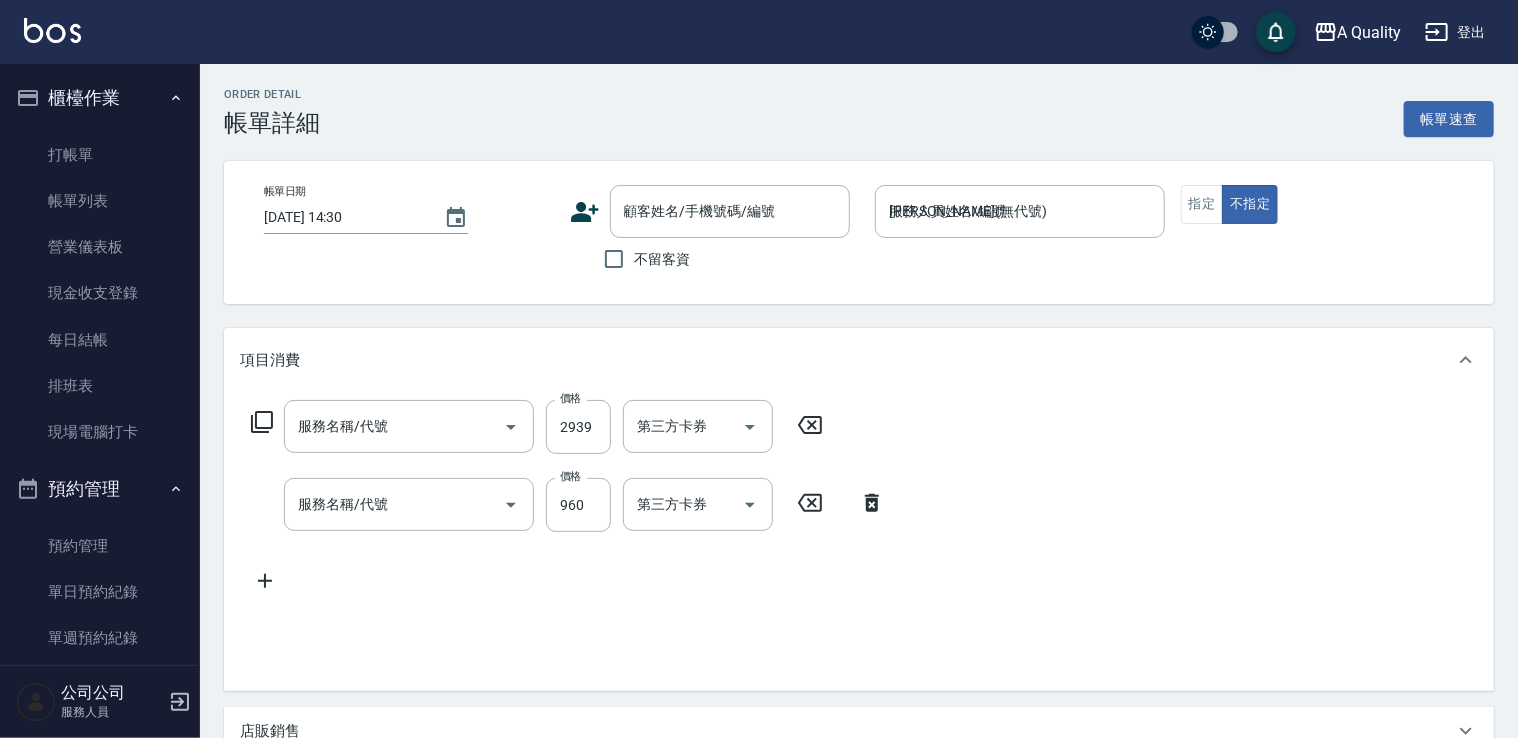 type on "縮毛矯正燙(302)" 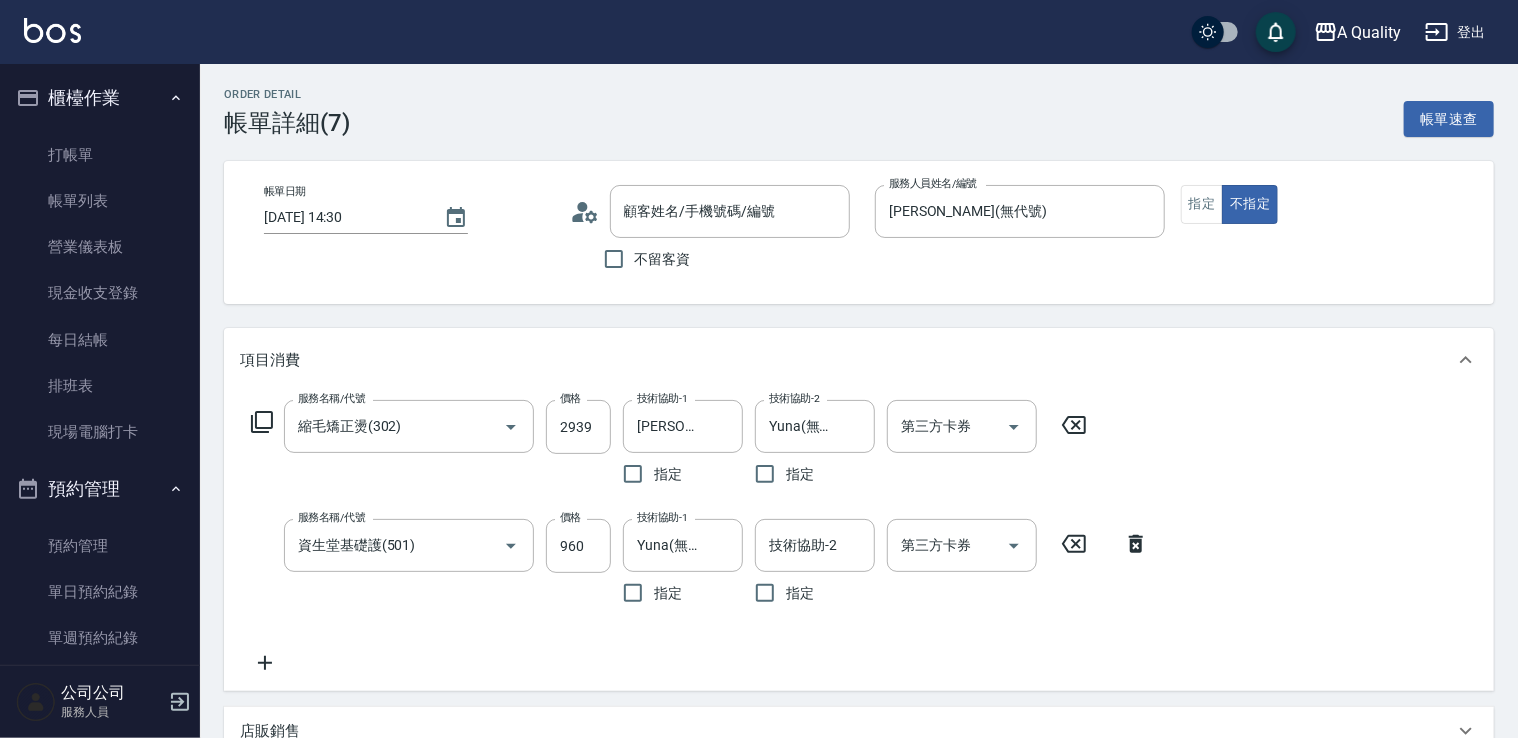 type on "[PERSON_NAME]/0988022499/" 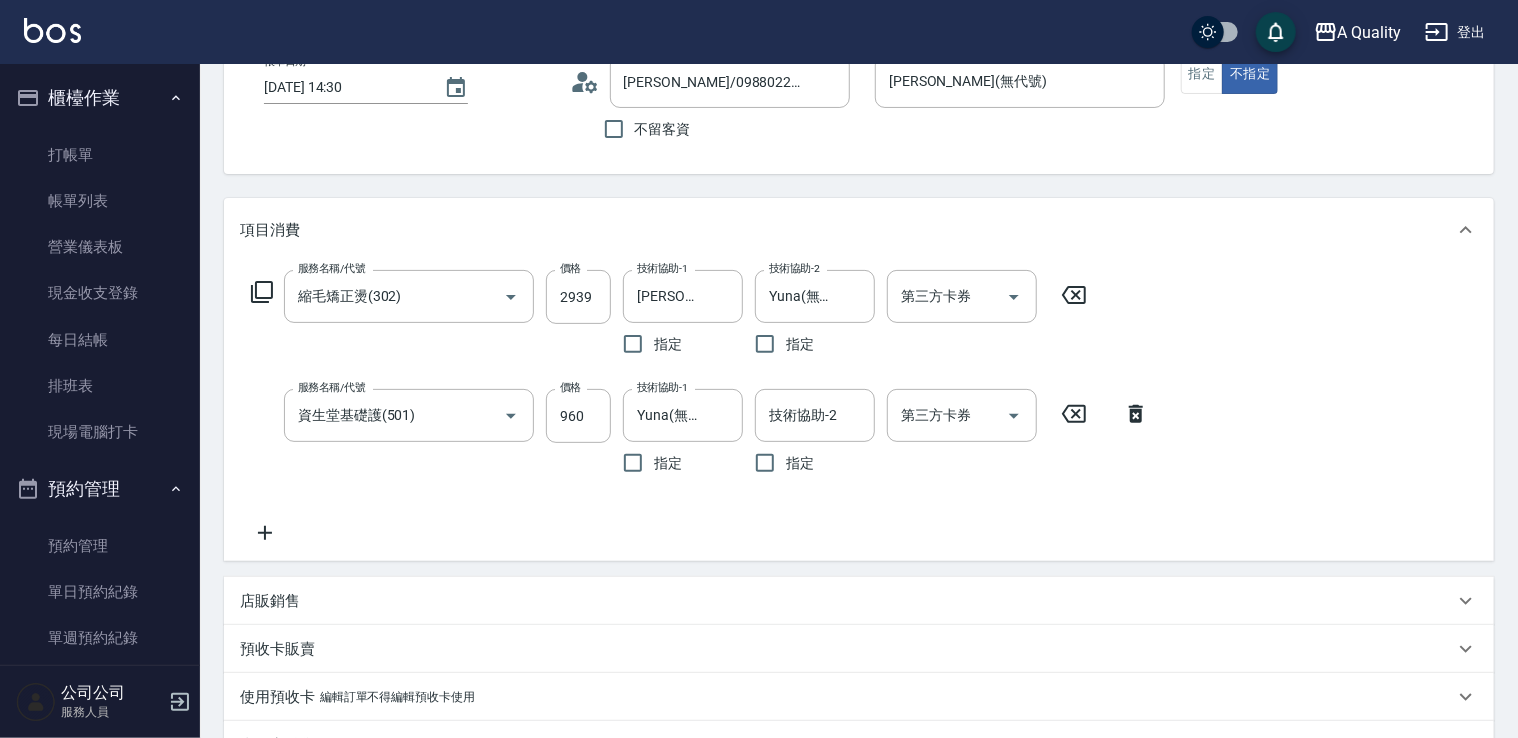 scroll, scrollTop: 100, scrollLeft: 0, axis: vertical 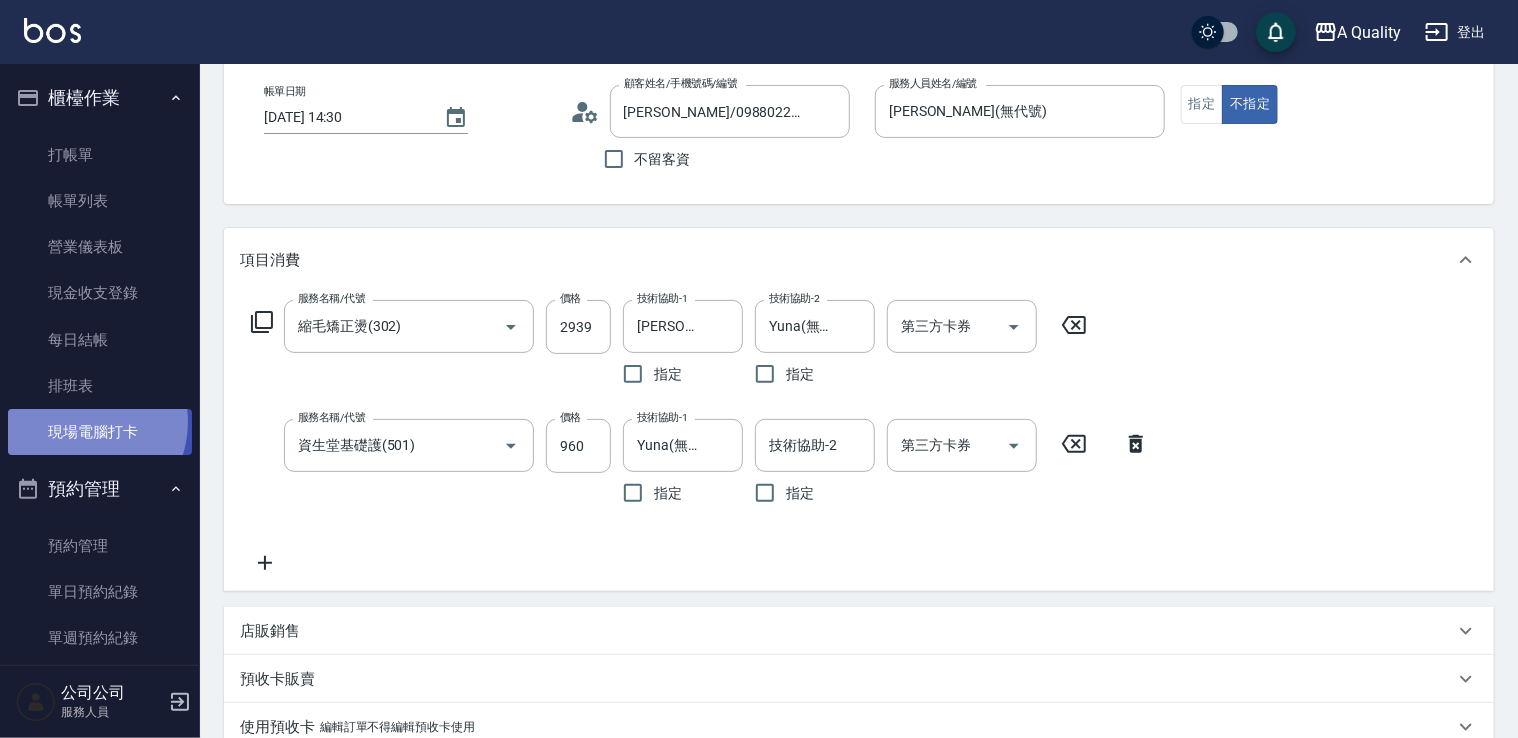 click on "現場電腦打卡" at bounding box center (100, 432) 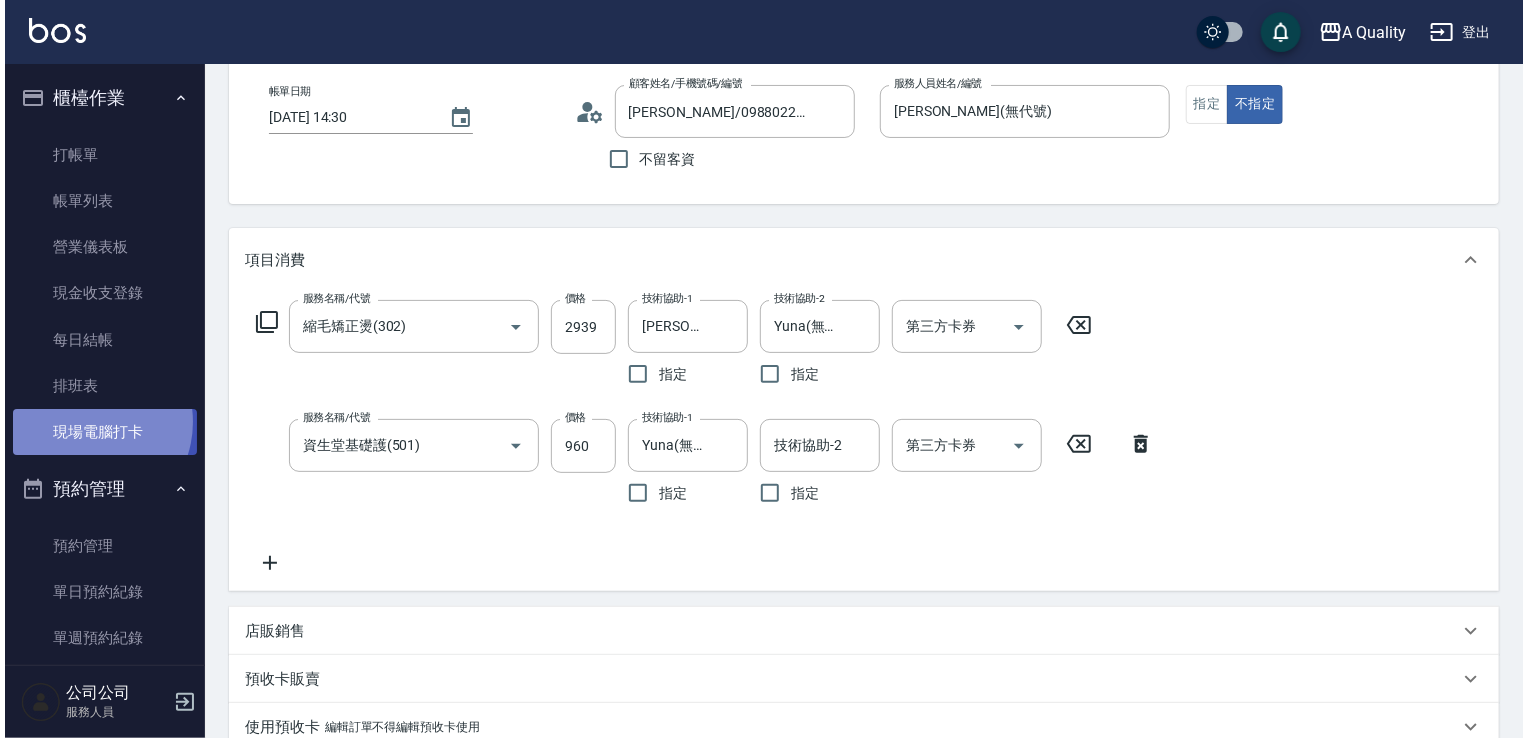 scroll, scrollTop: 0, scrollLeft: 0, axis: both 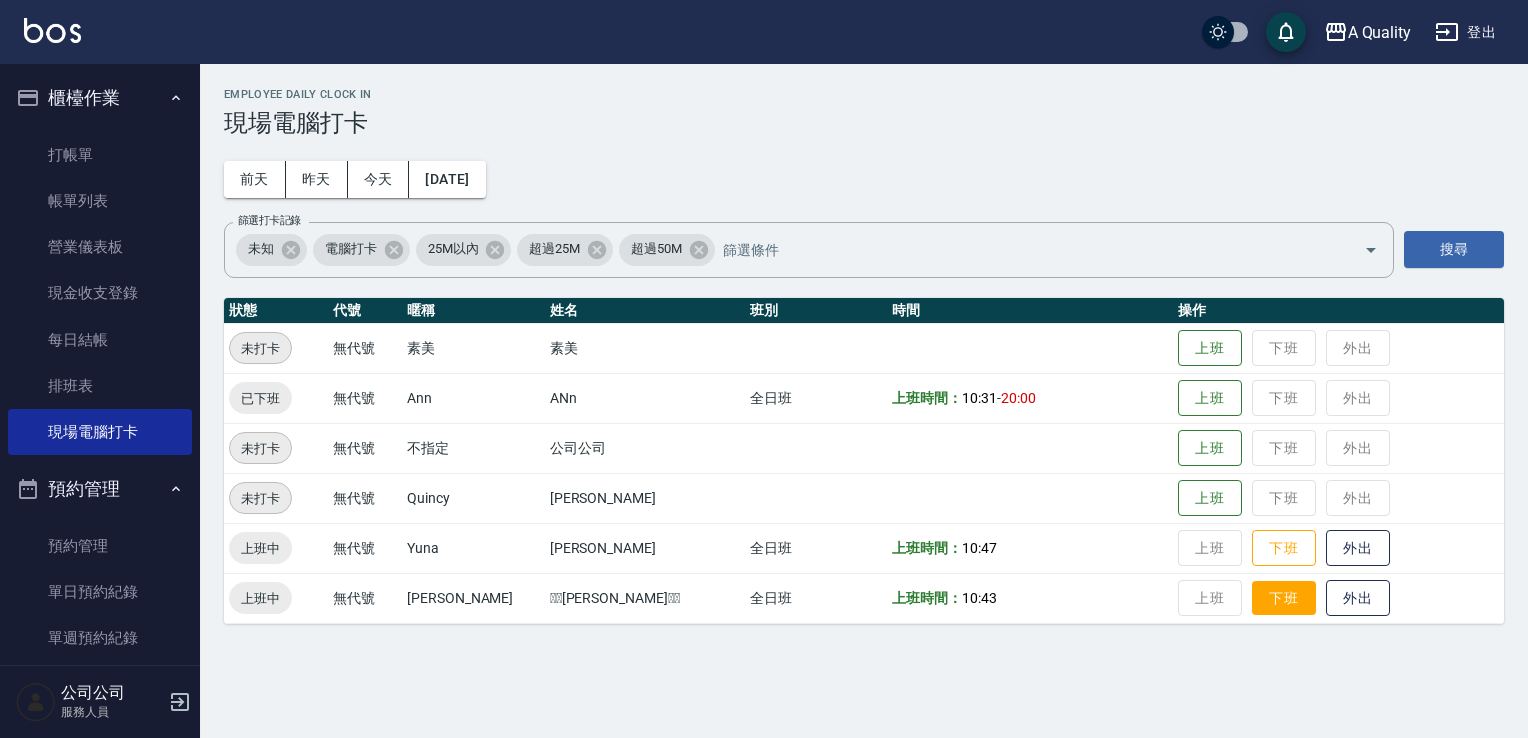 click on "下班" at bounding box center [1284, 598] 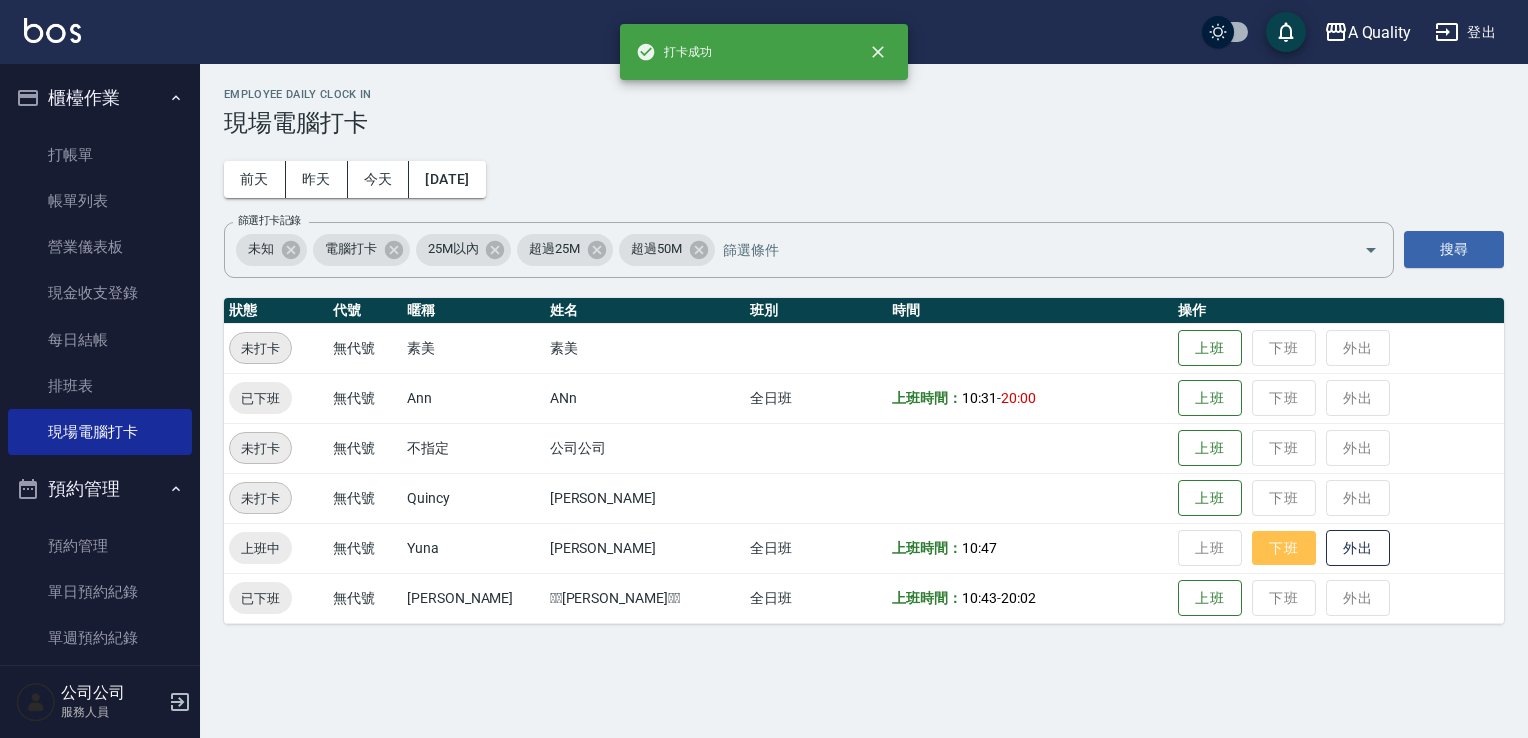 click on "下班" at bounding box center (1284, 548) 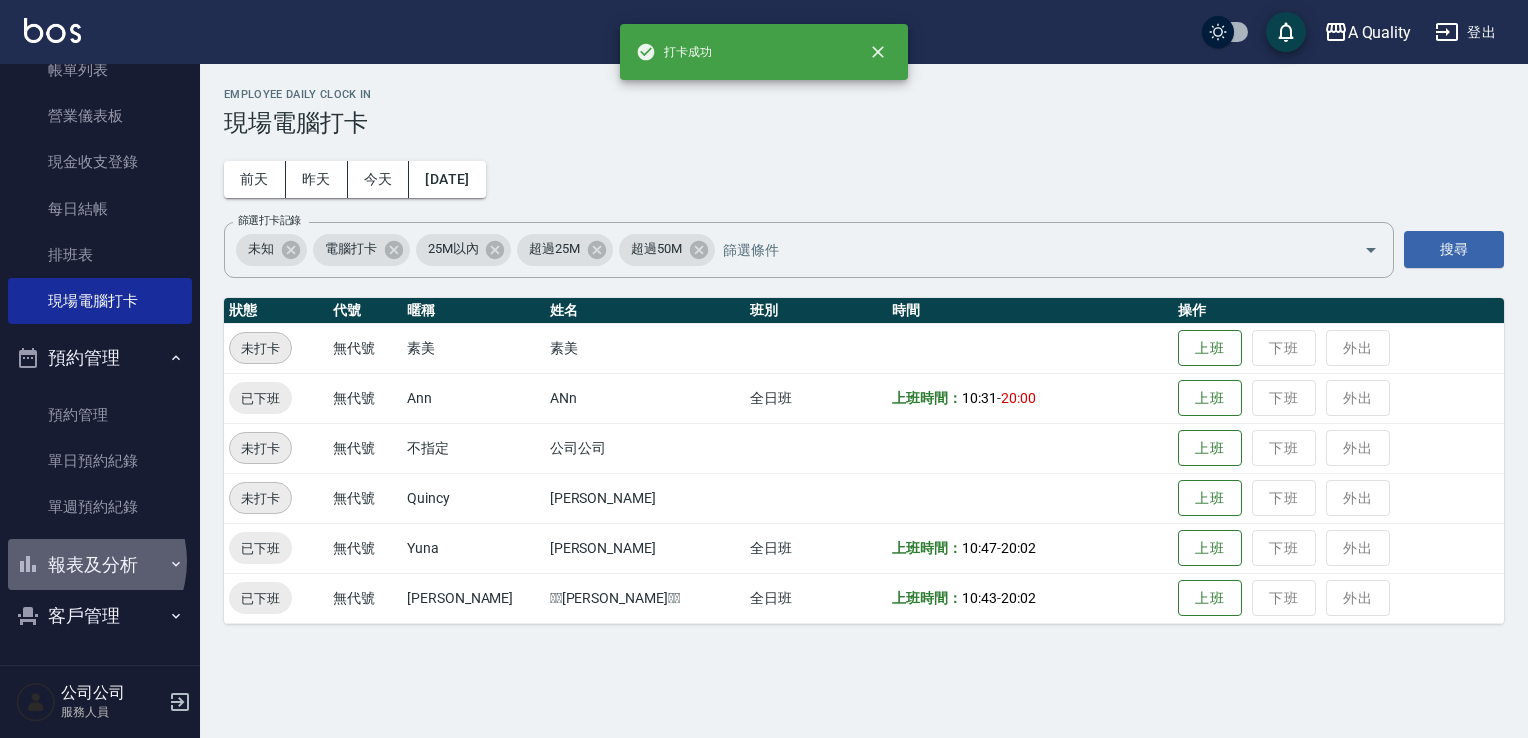 click on "報表及分析" at bounding box center (100, 565) 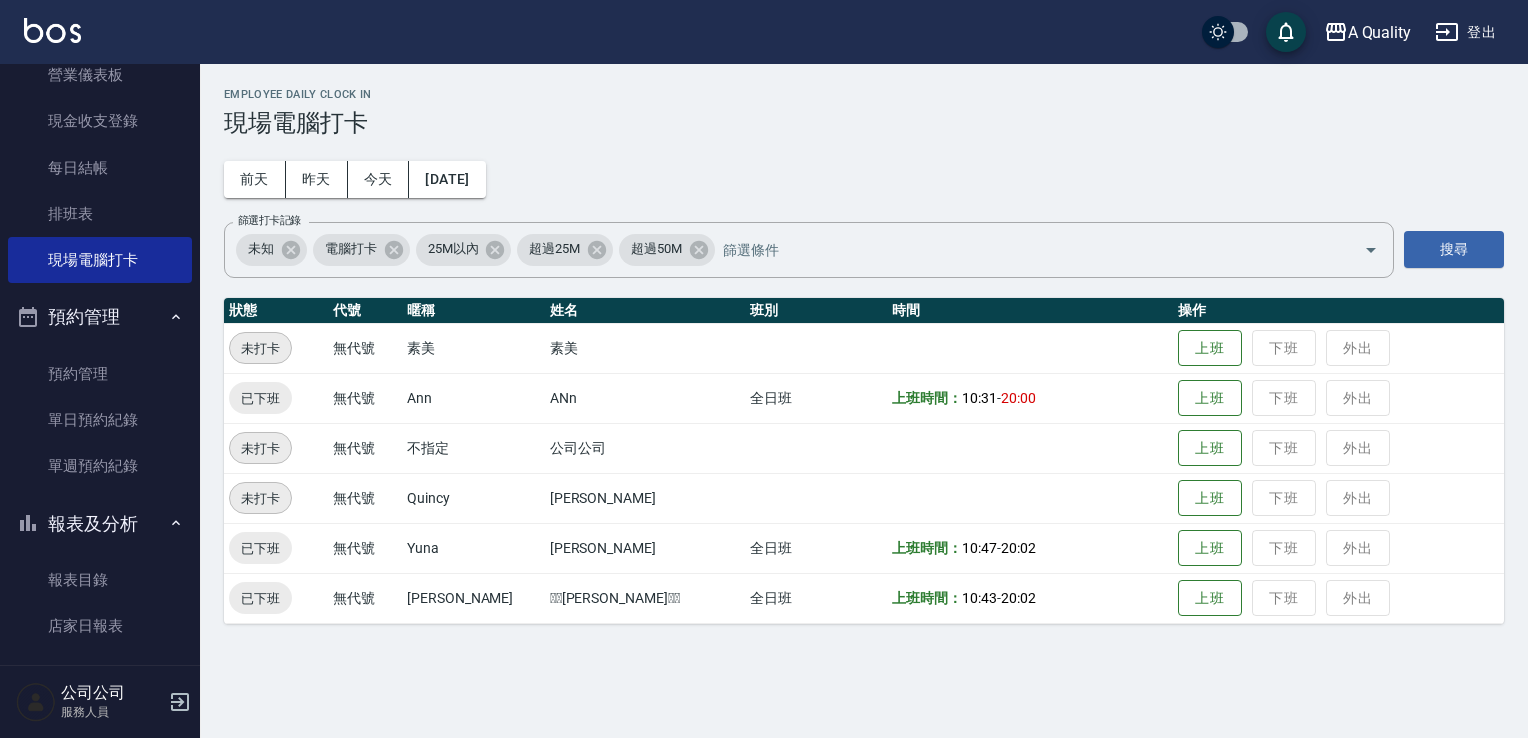 scroll, scrollTop: 431, scrollLeft: 0, axis: vertical 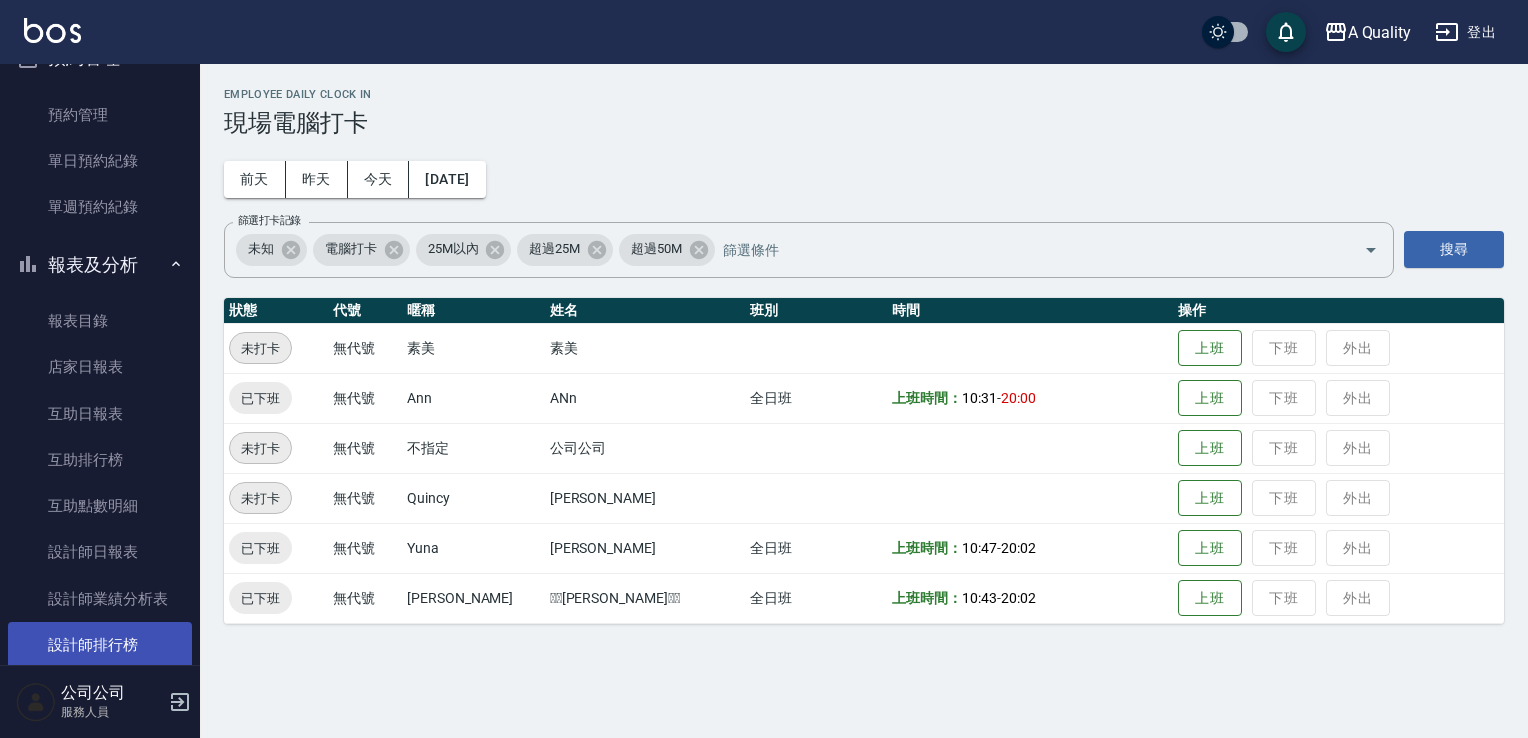 click on "設計師排行榜" at bounding box center [100, 645] 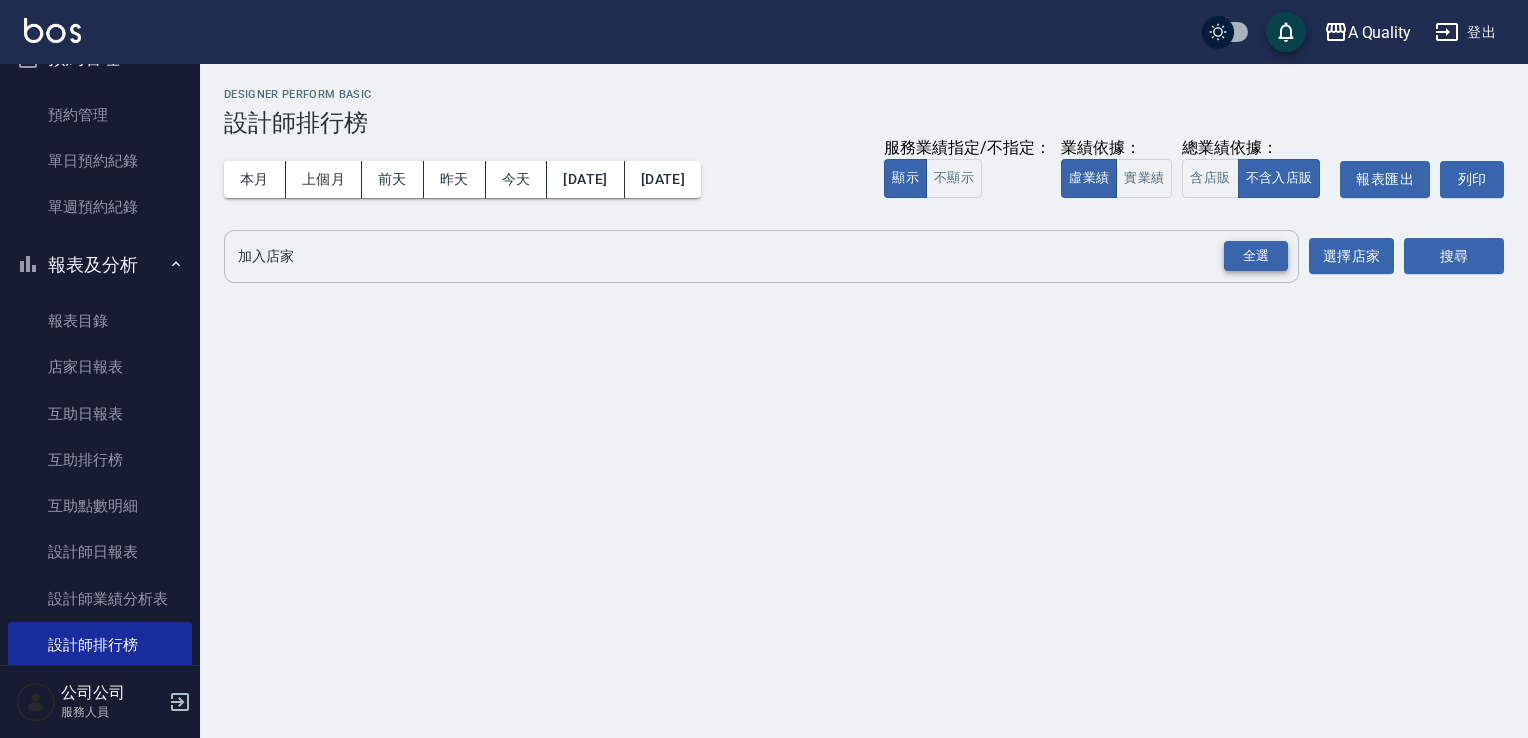 drag, startPoint x: 1247, startPoint y: 255, endPoint x: 1260, endPoint y: 258, distance: 13.341664 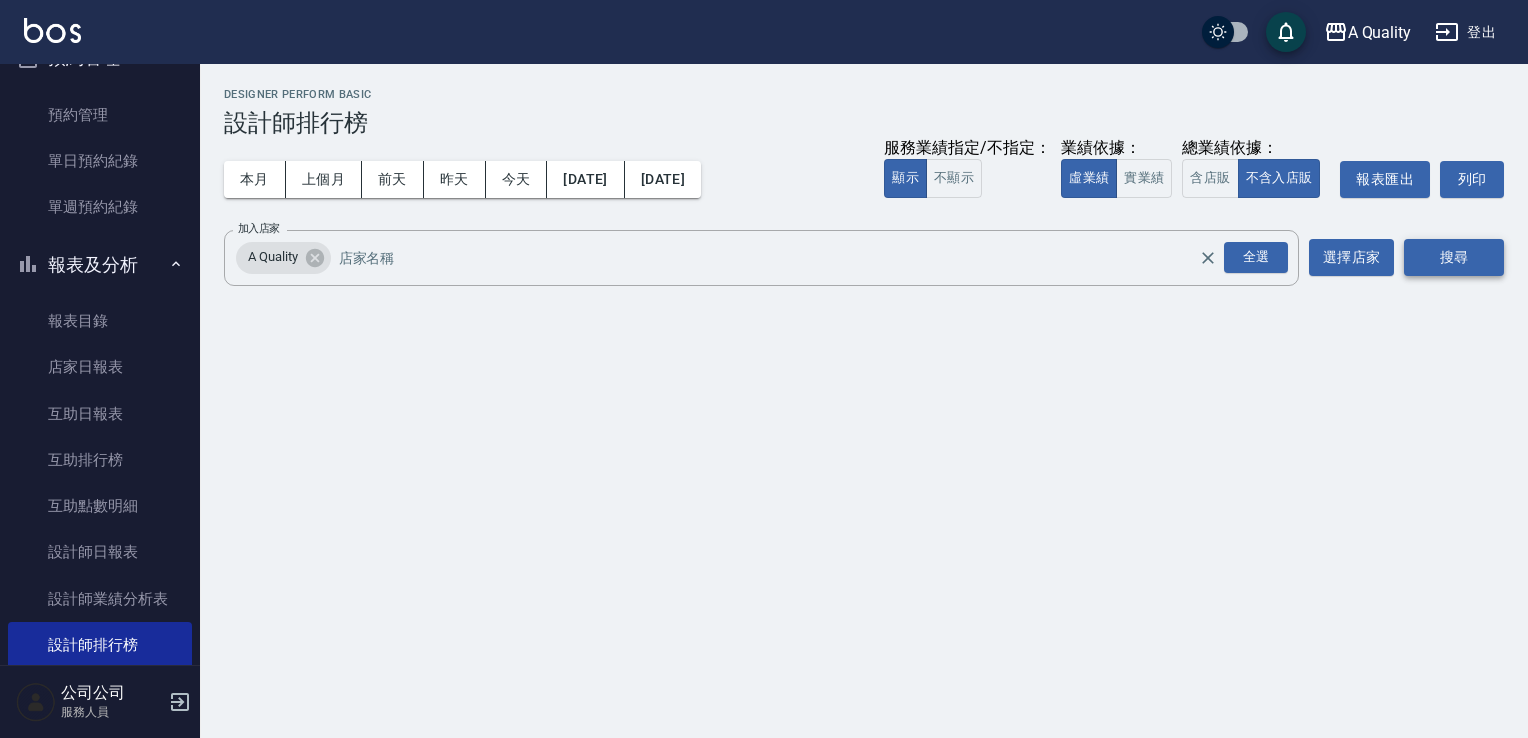 click on "搜尋" at bounding box center [1454, 257] 